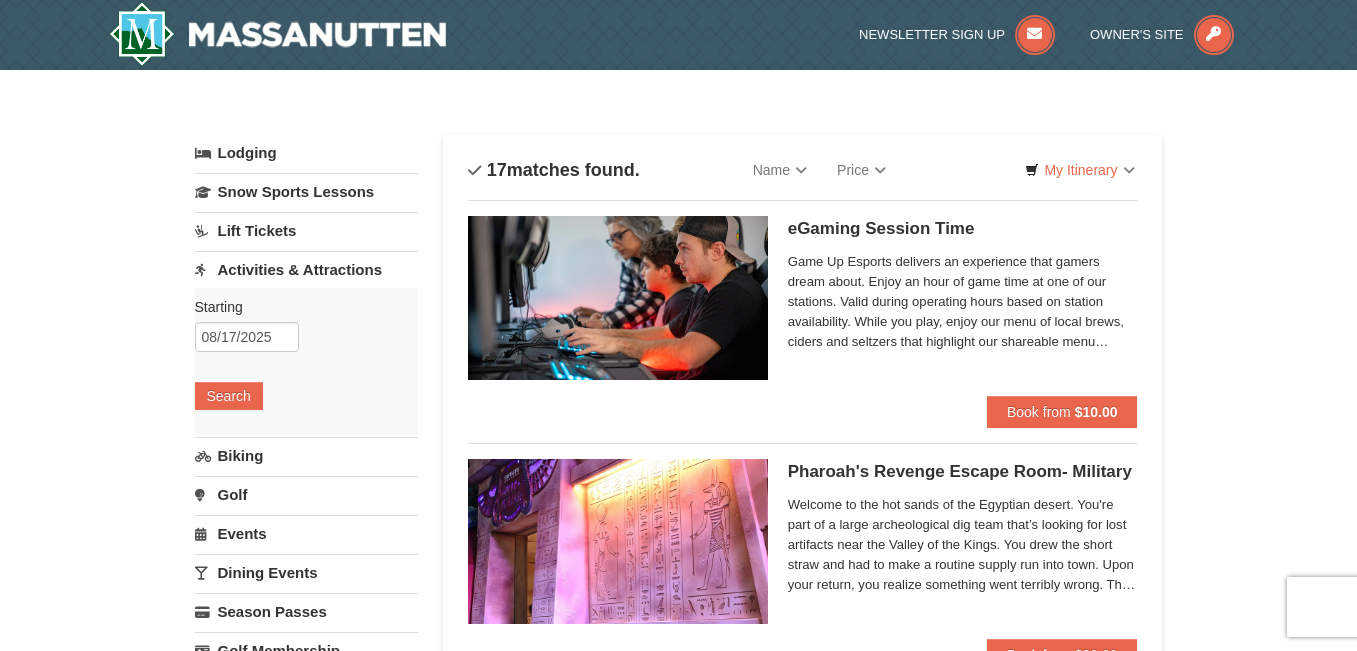 scroll, scrollTop: 477, scrollLeft: 0, axis: vertical 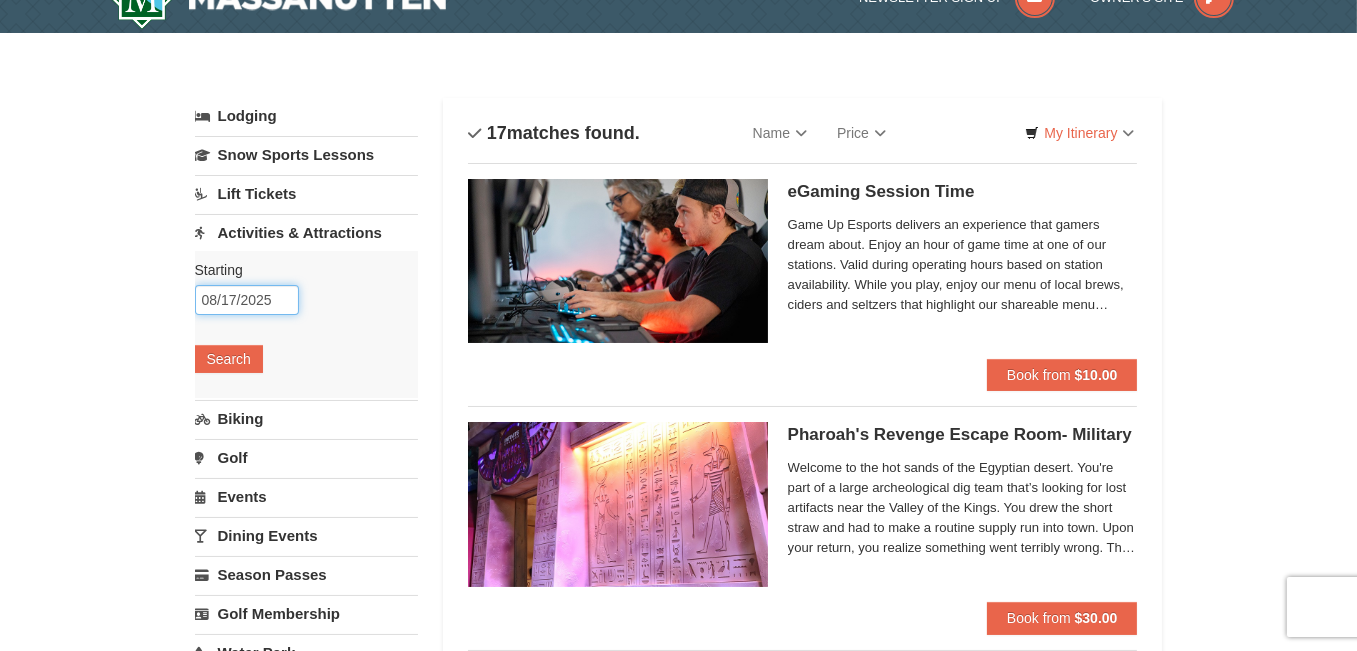 click on "08/17/2025" at bounding box center [247, 300] 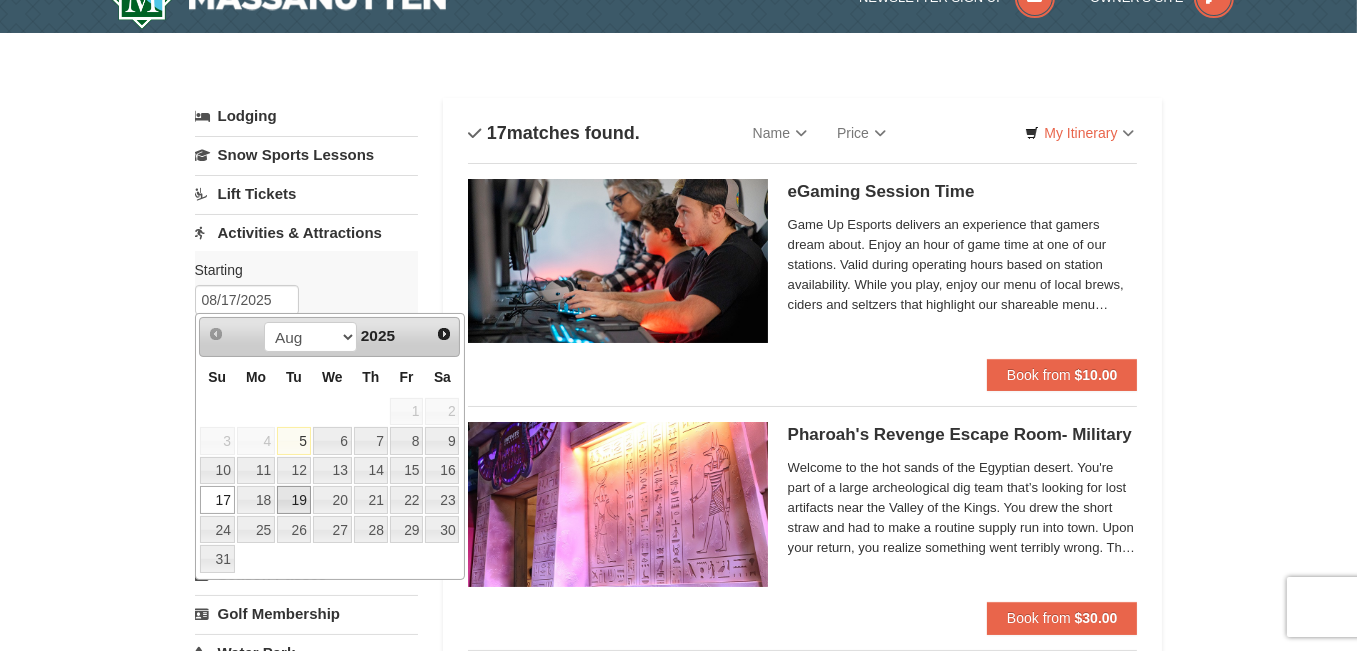 click on "19" at bounding box center [294, 500] 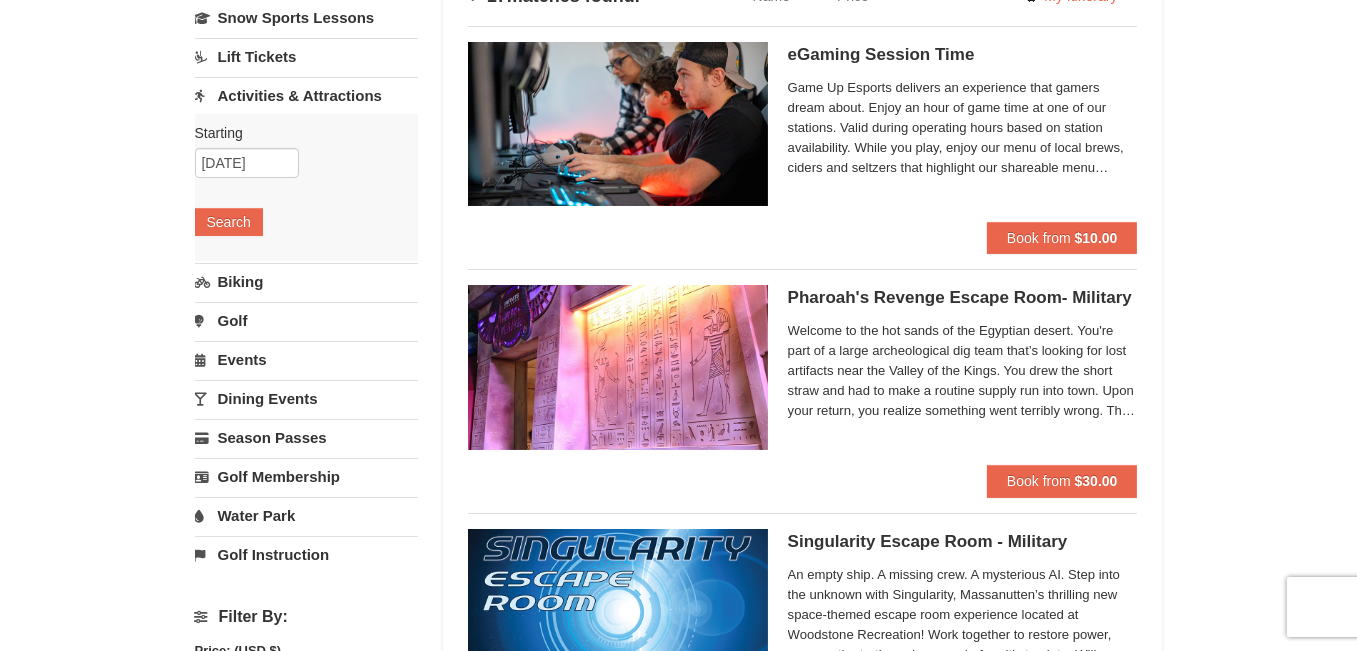 scroll, scrollTop: 175, scrollLeft: 0, axis: vertical 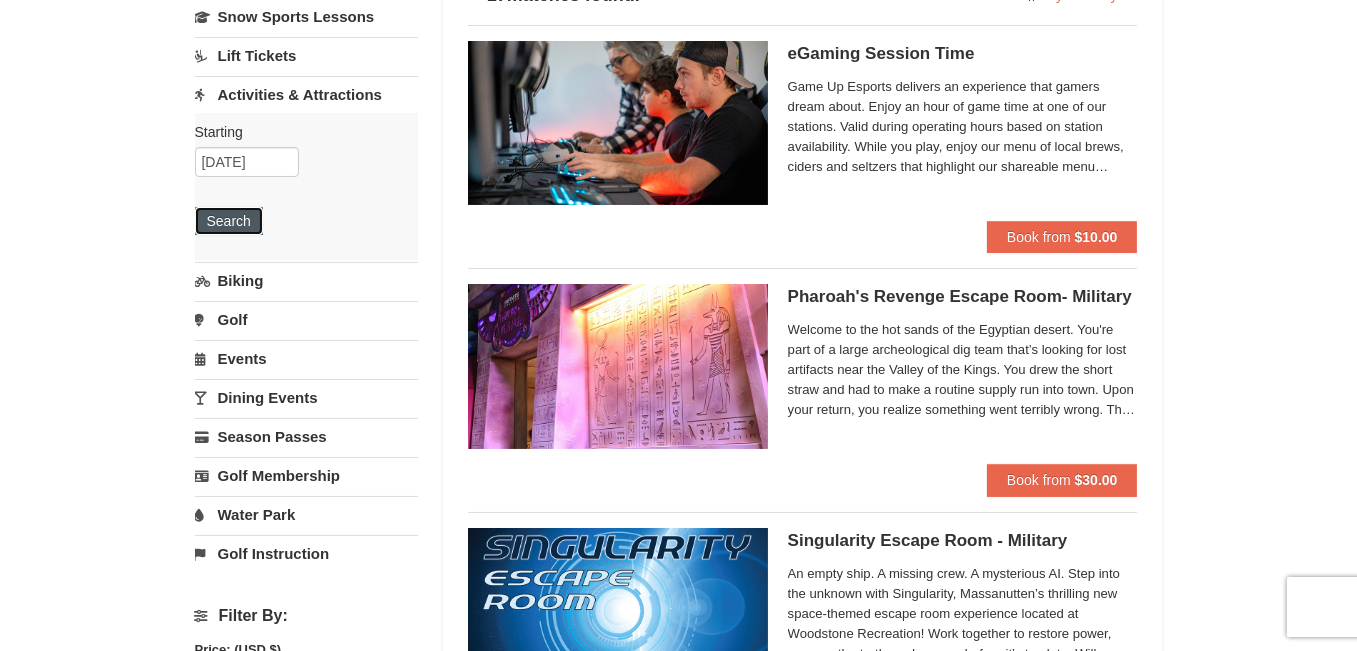 click on "Search" at bounding box center (229, 221) 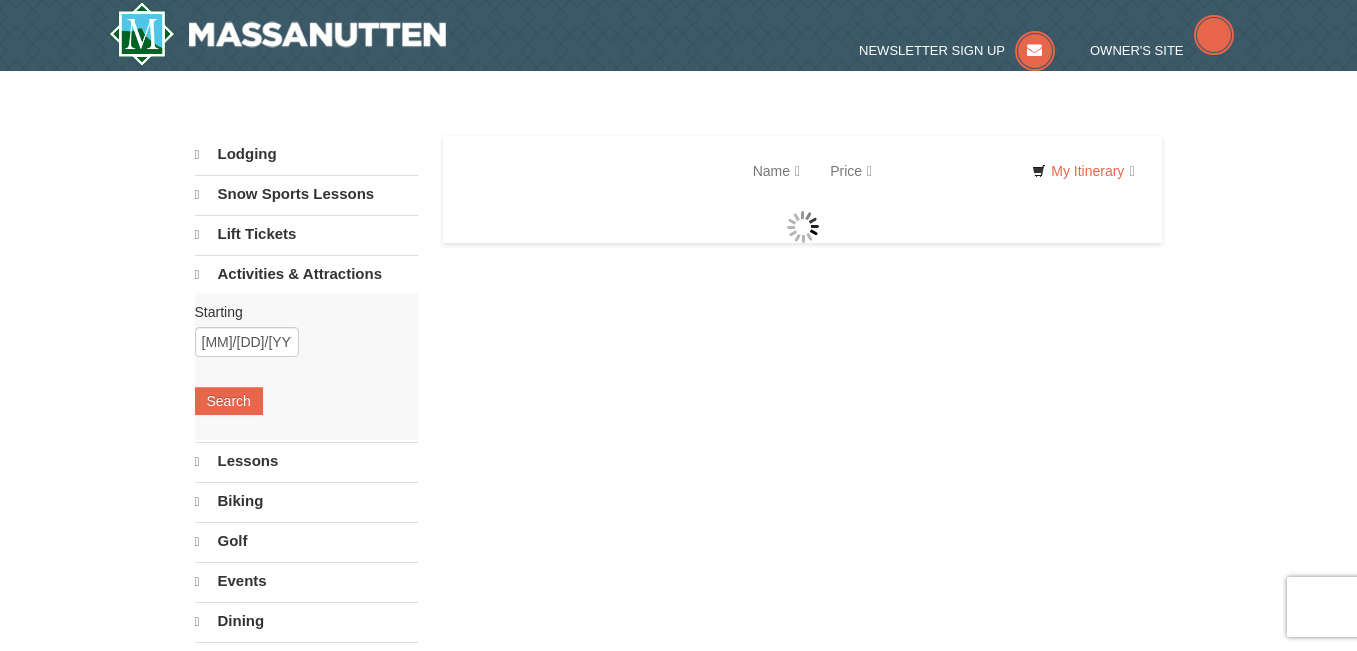 scroll, scrollTop: 0, scrollLeft: 0, axis: both 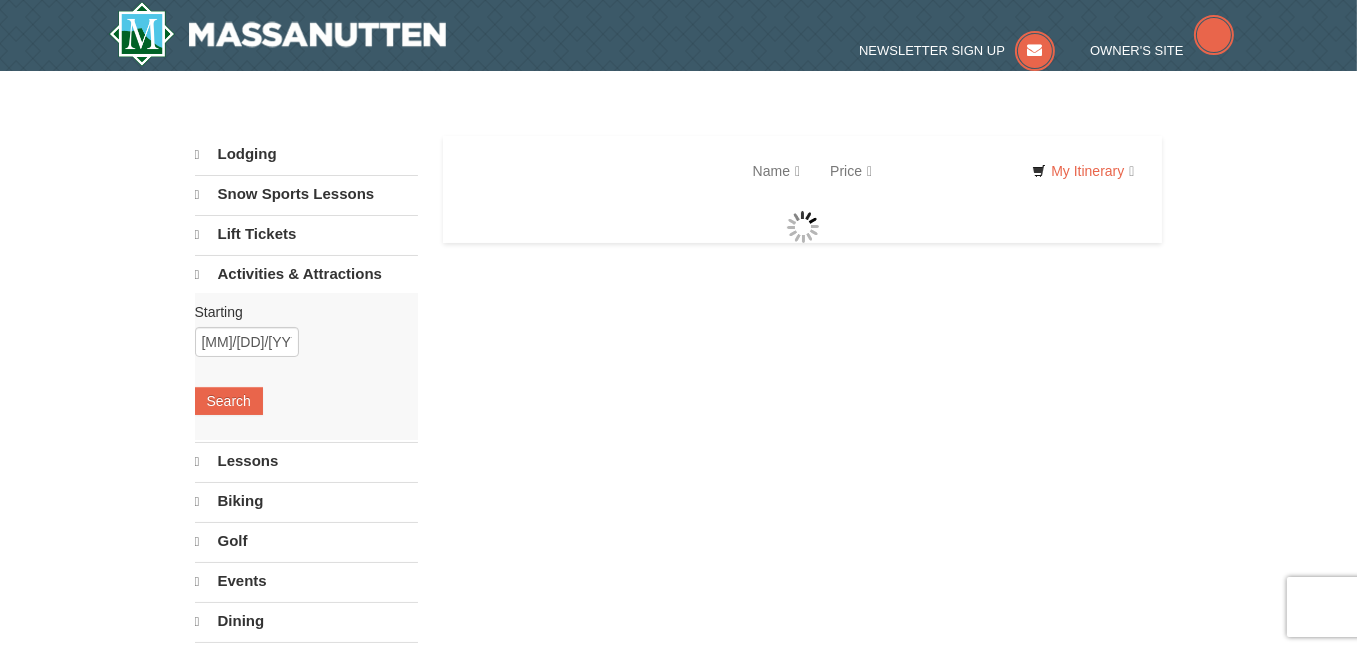 select on "8" 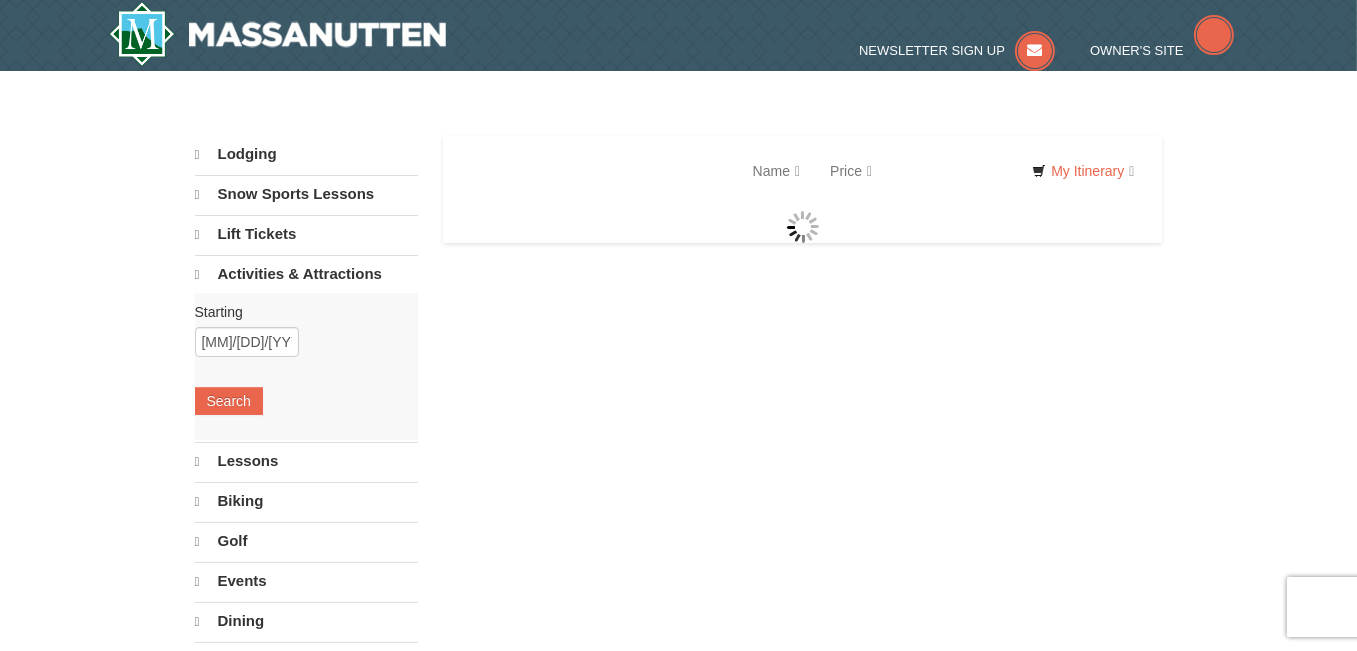 select on "8" 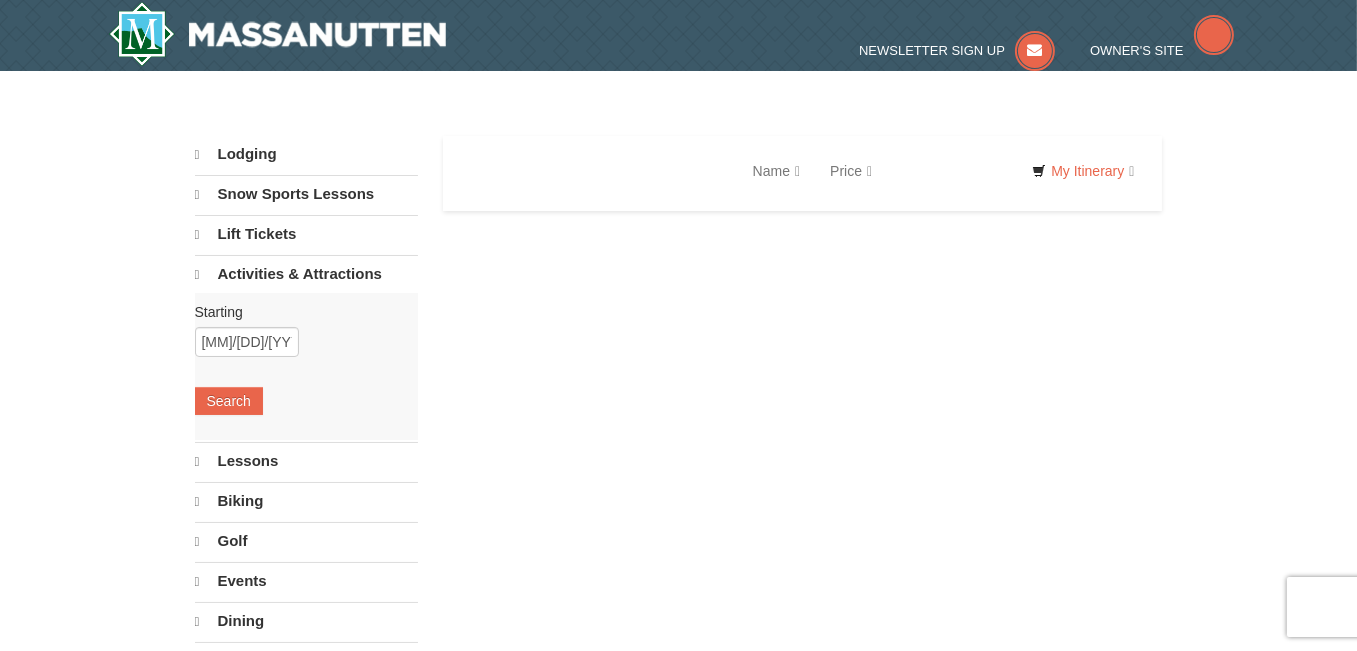 scroll, scrollTop: 0, scrollLeft: 0, axis: both 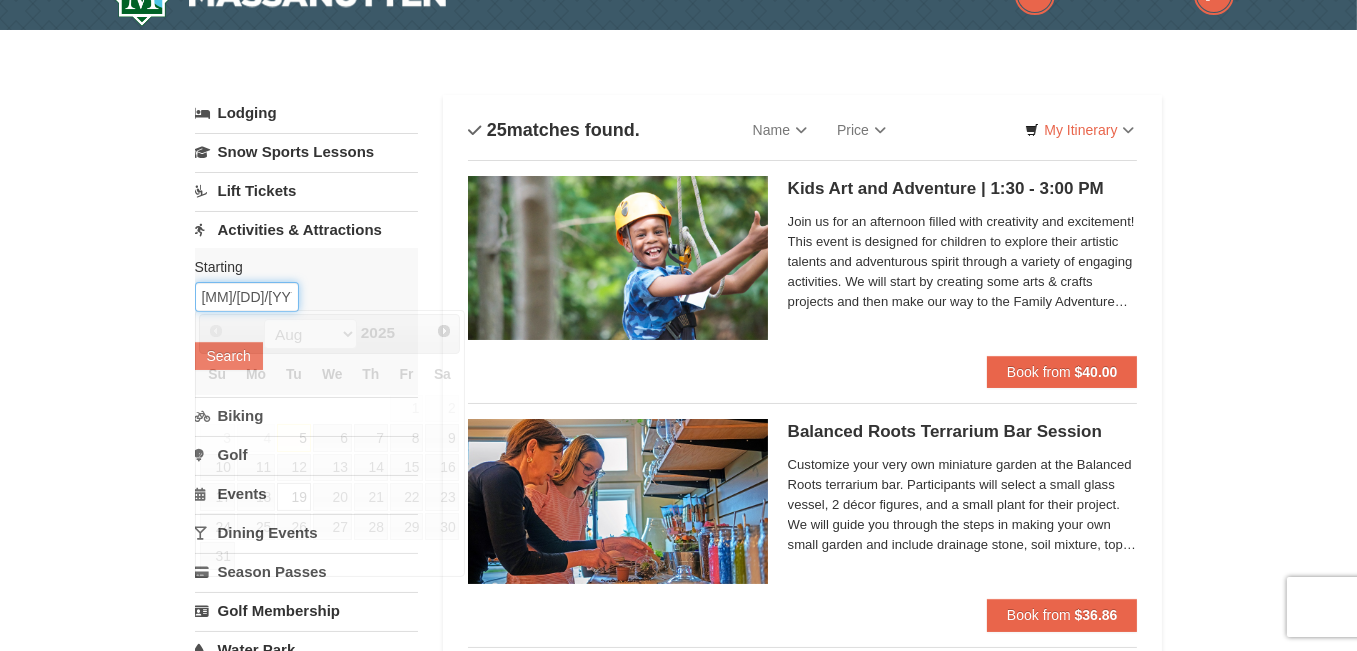 click on "[DATE]" at bounding box center (247, 297) 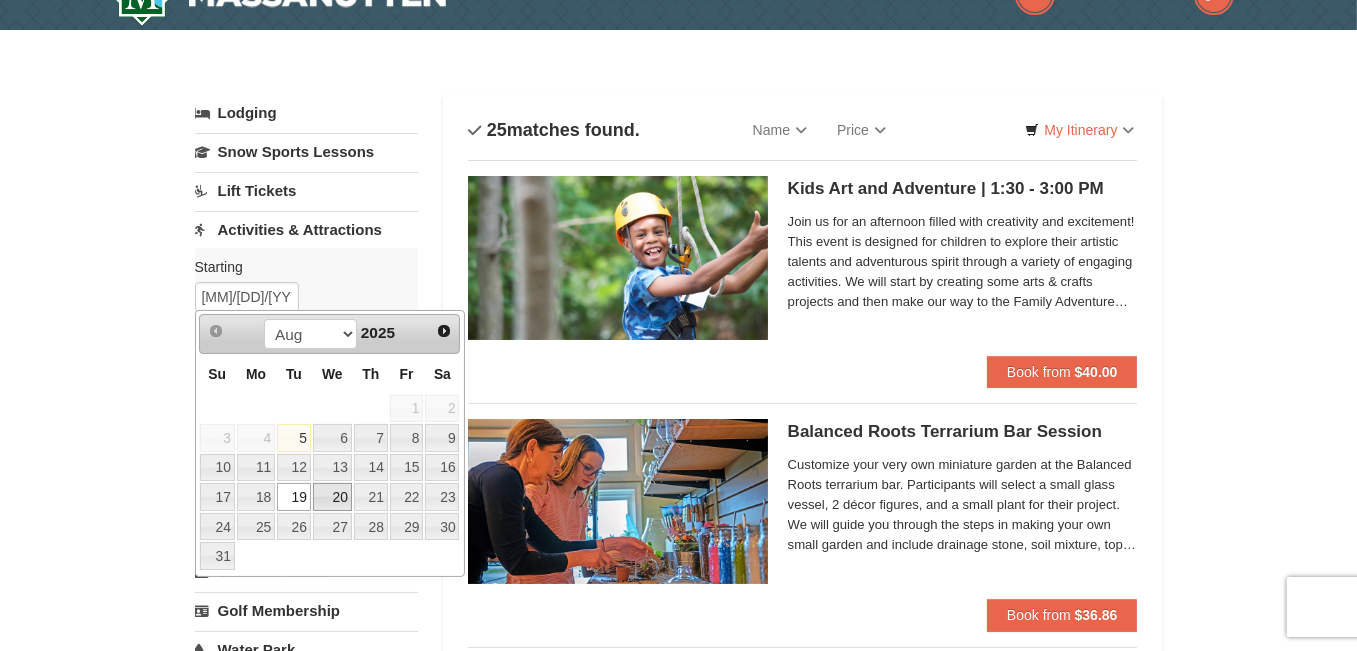 click on "20" at bounding box center [332, 497] 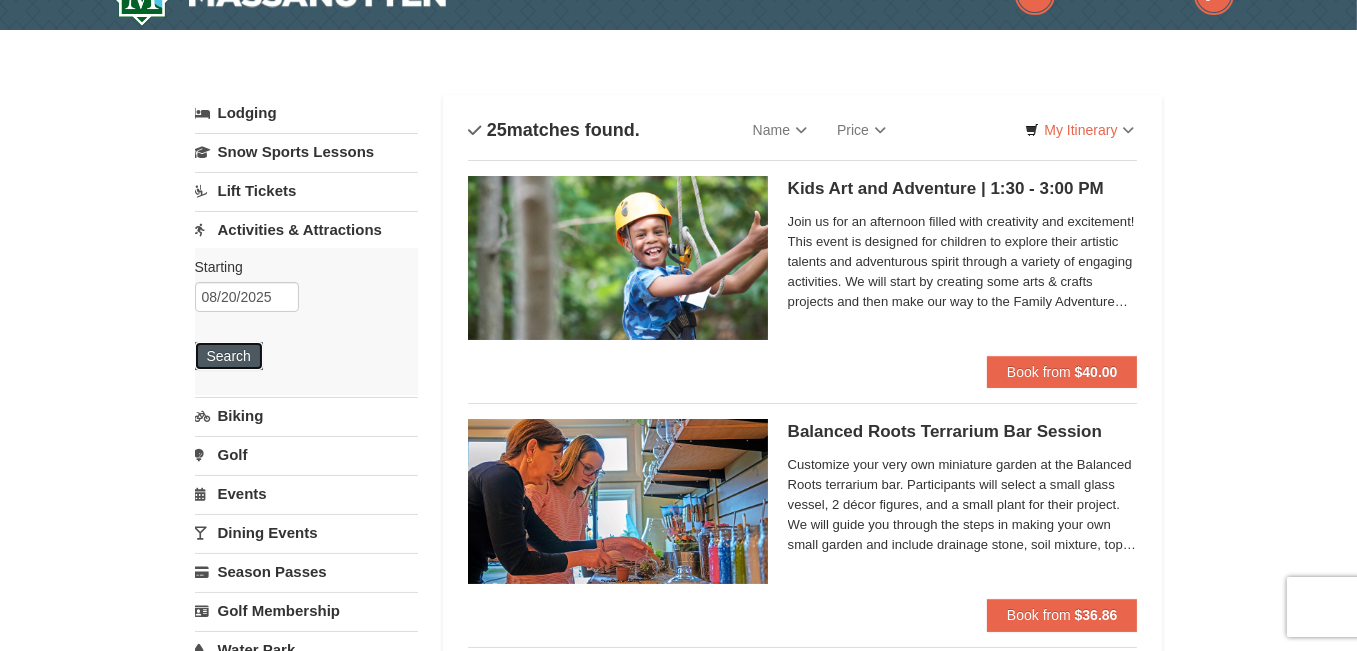 click on "Search" at bounding box center (229, 356) 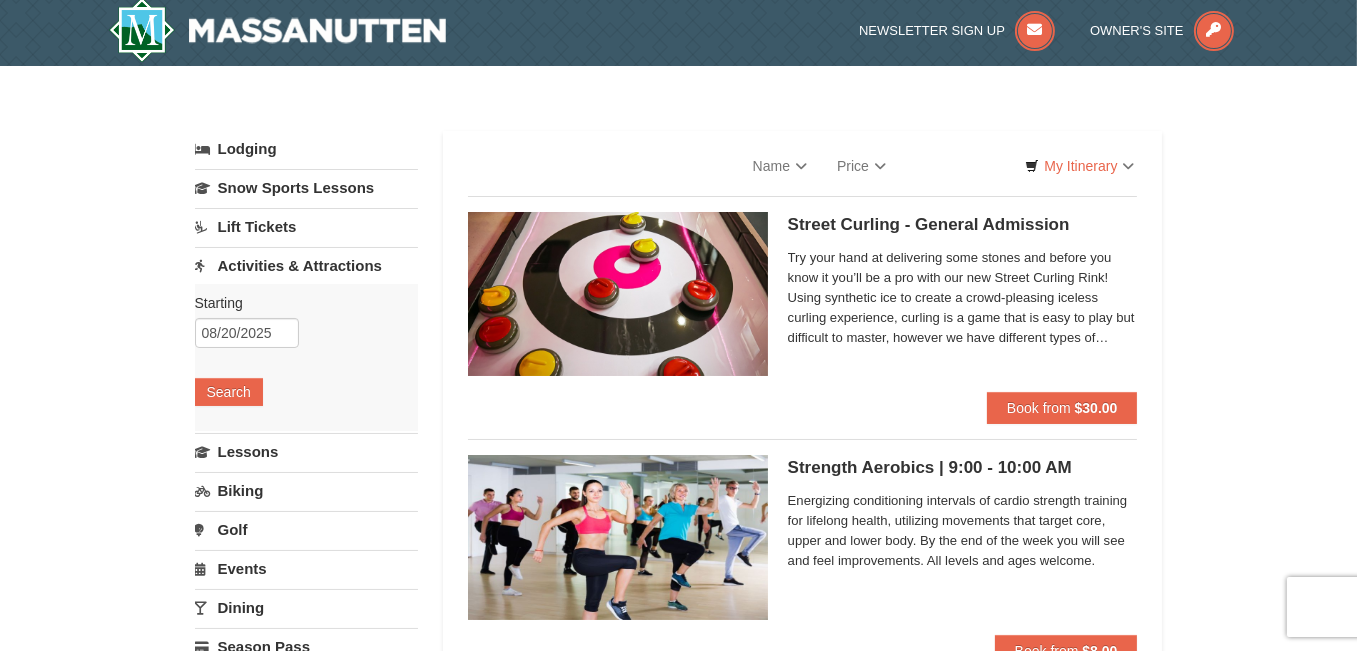 scroll, scrollTop: 4, scrollLeft: 0, axis: vertical 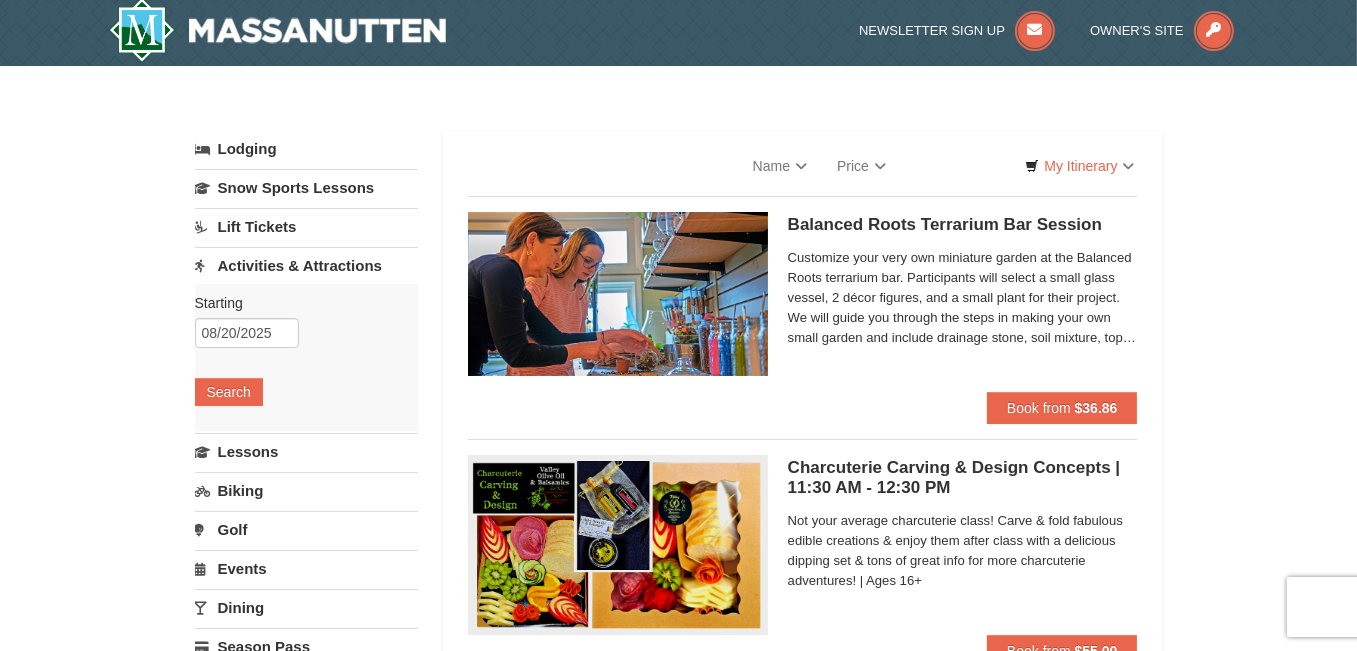 select on "8" 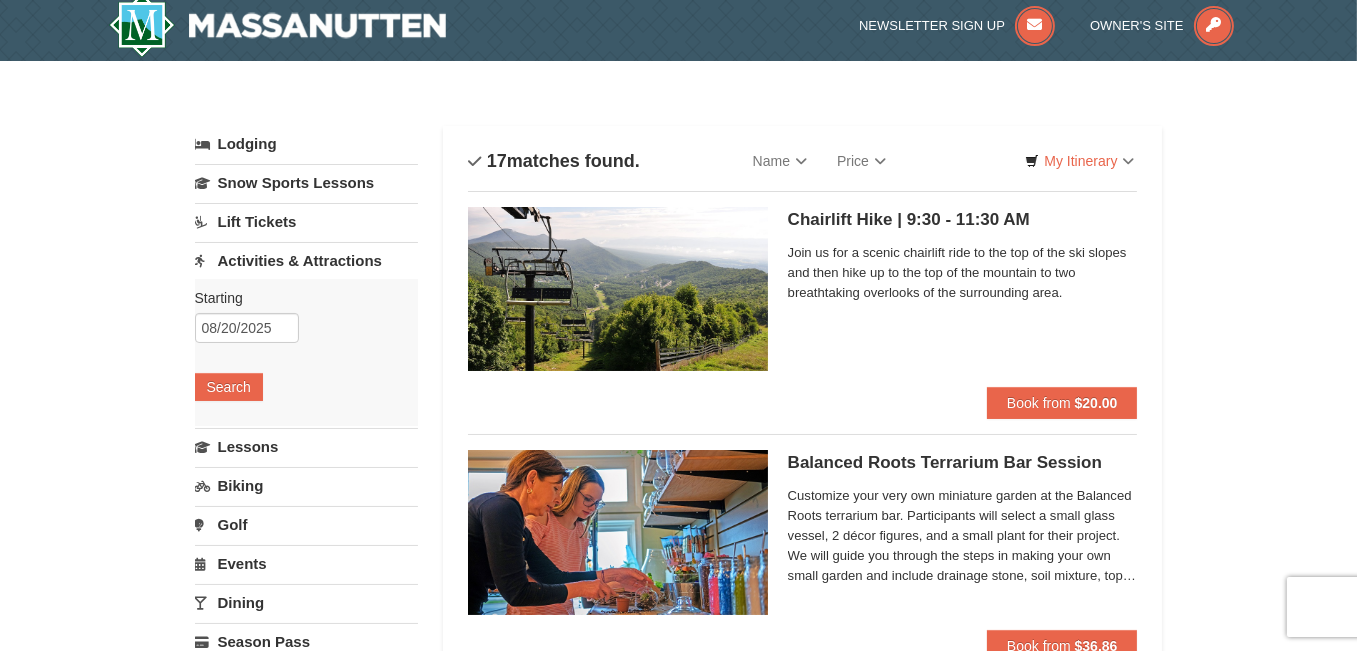scroll, scrollTop: 24, scrollLeft: 0, axis: vertical 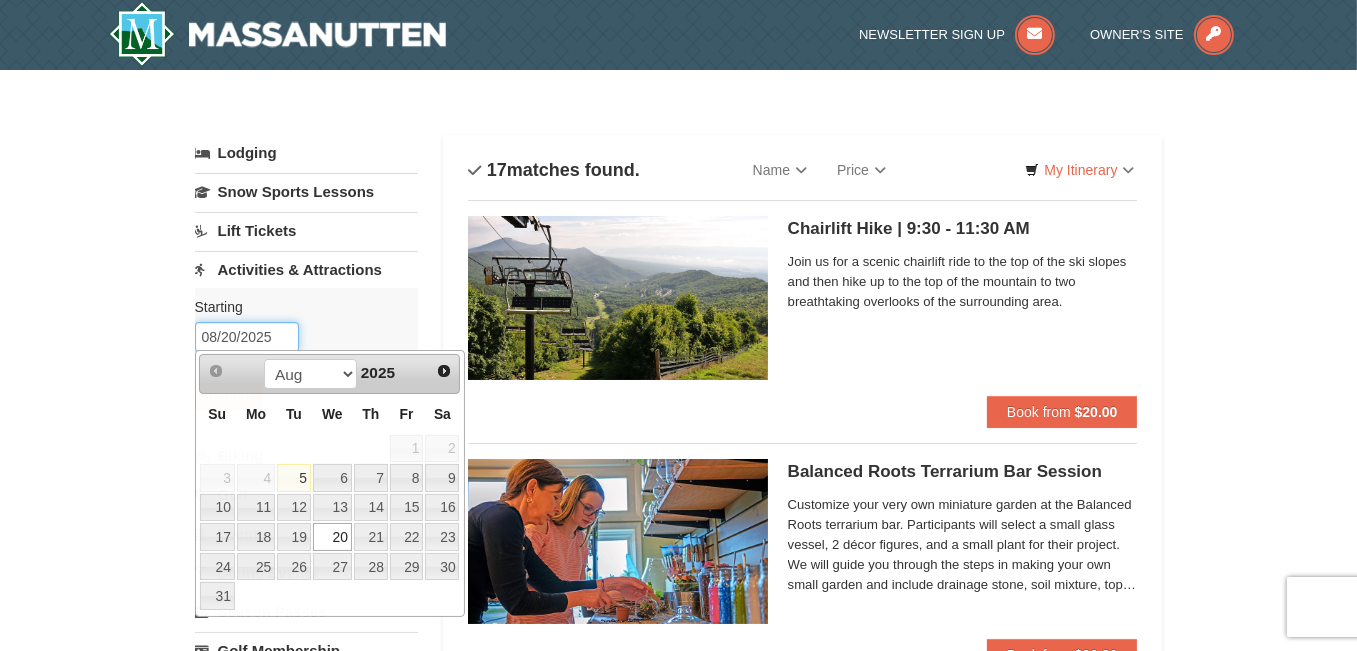 click on "08/20/2025" at bounding box center (247, 337) 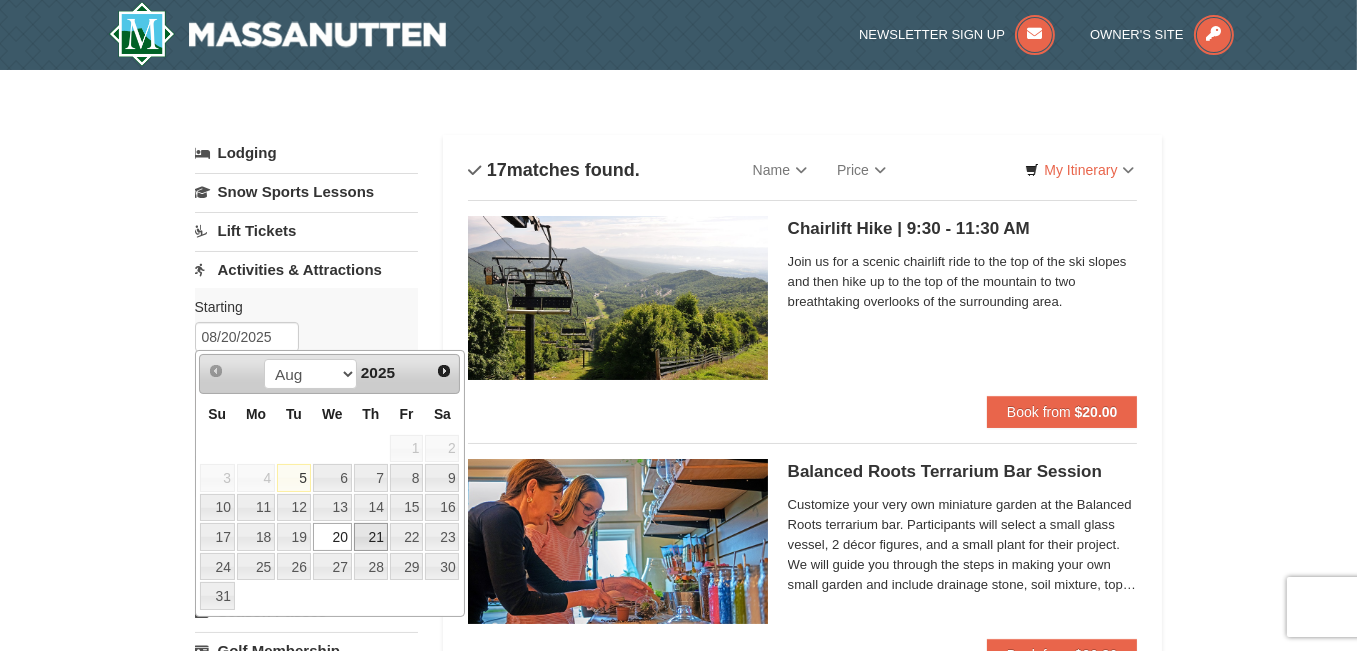 click on "21" at bounding box center [371, 537] 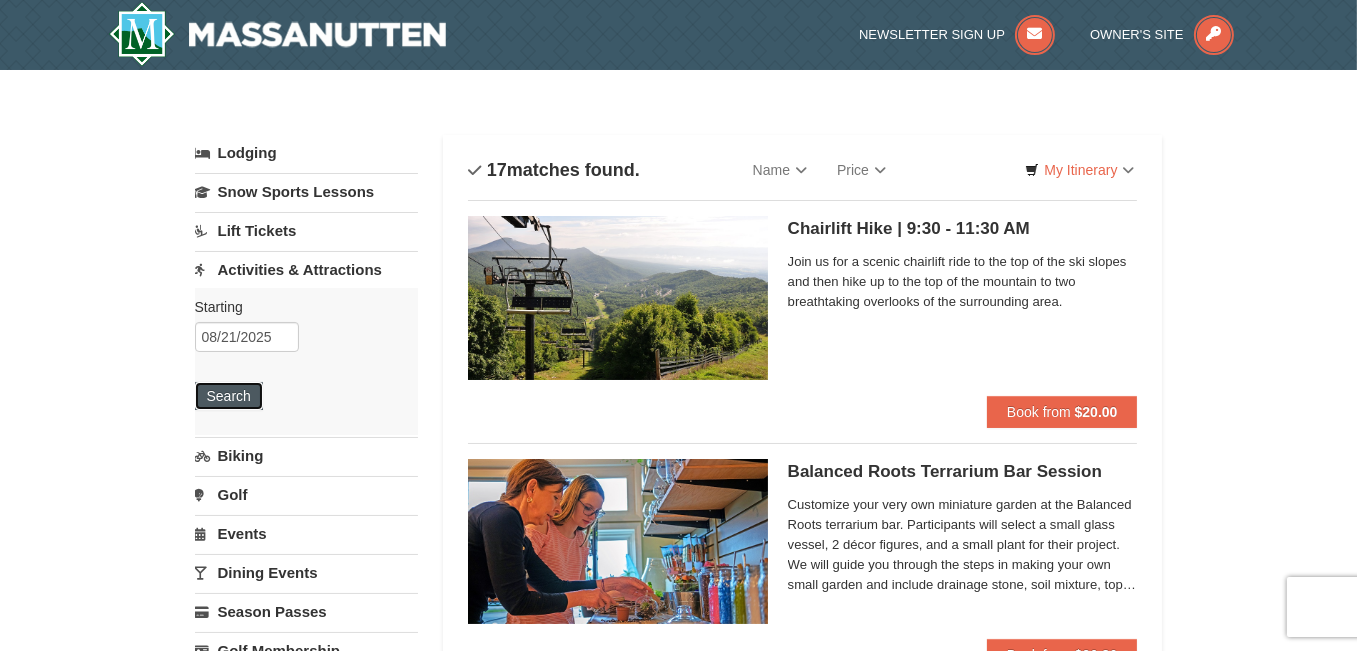 click on "Search" at bounding box center (229, 396) 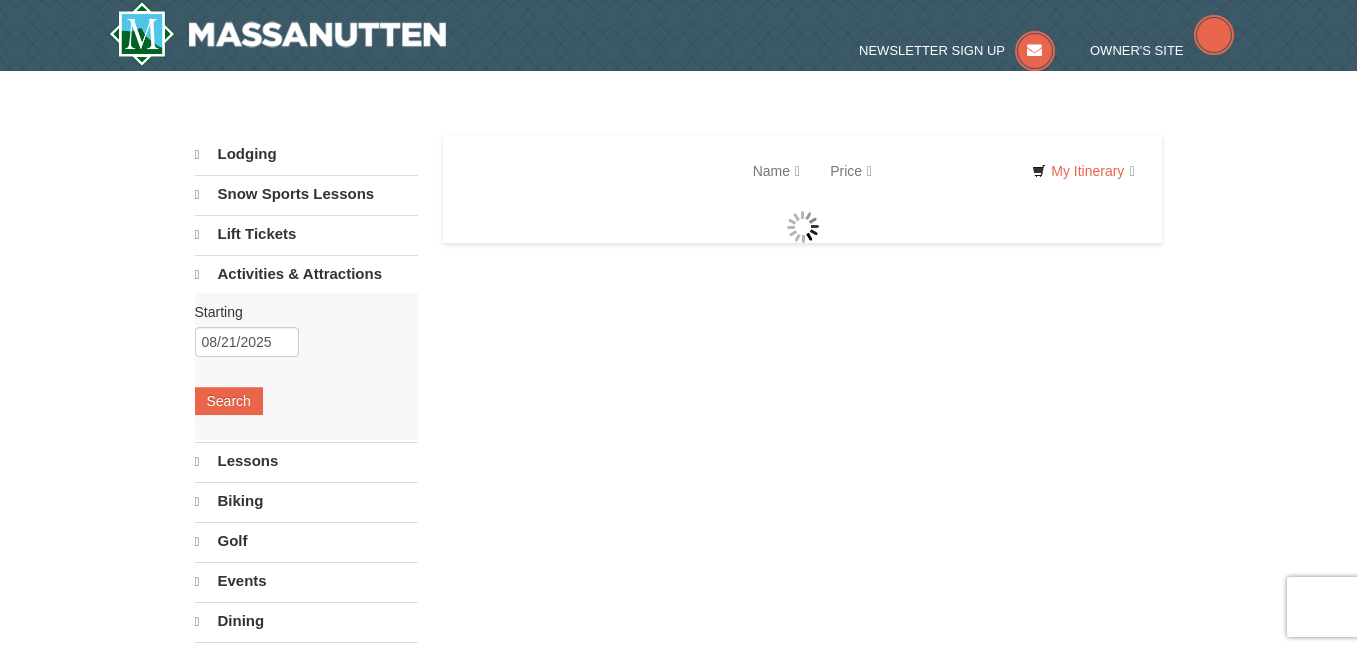 scroll, scrollTop: 0, scrollLeft: 0, axis: both 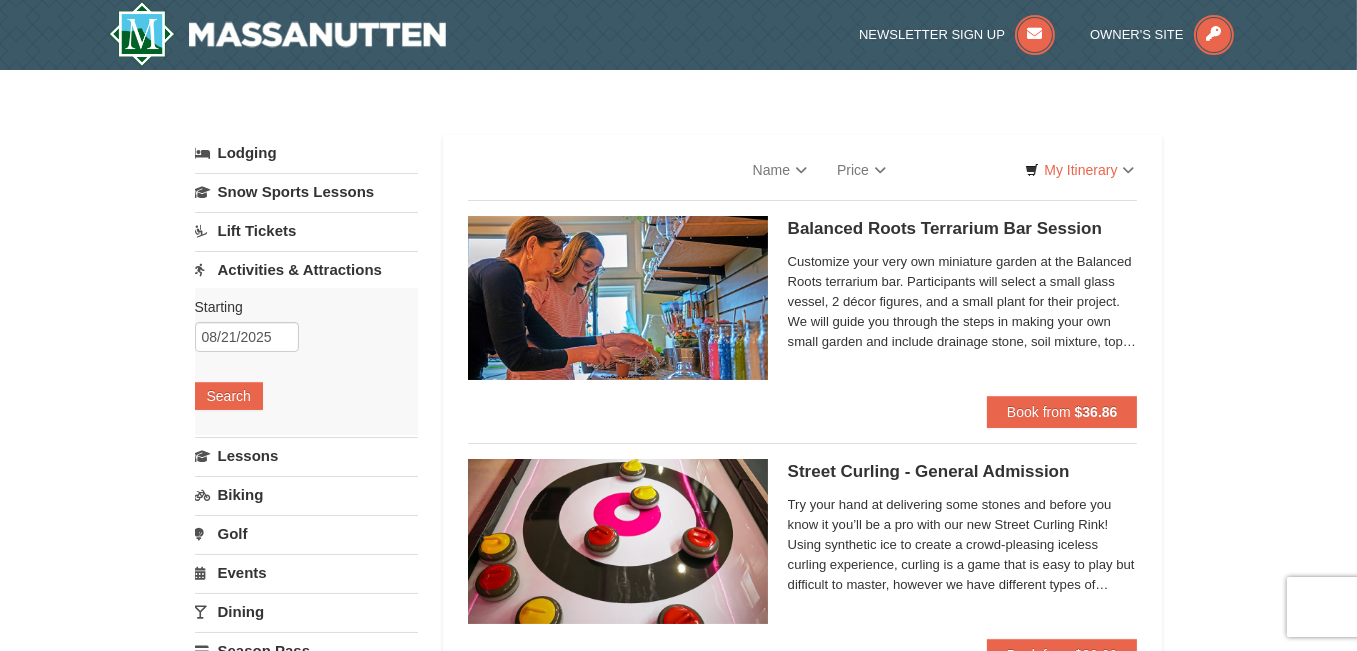 select on "8" 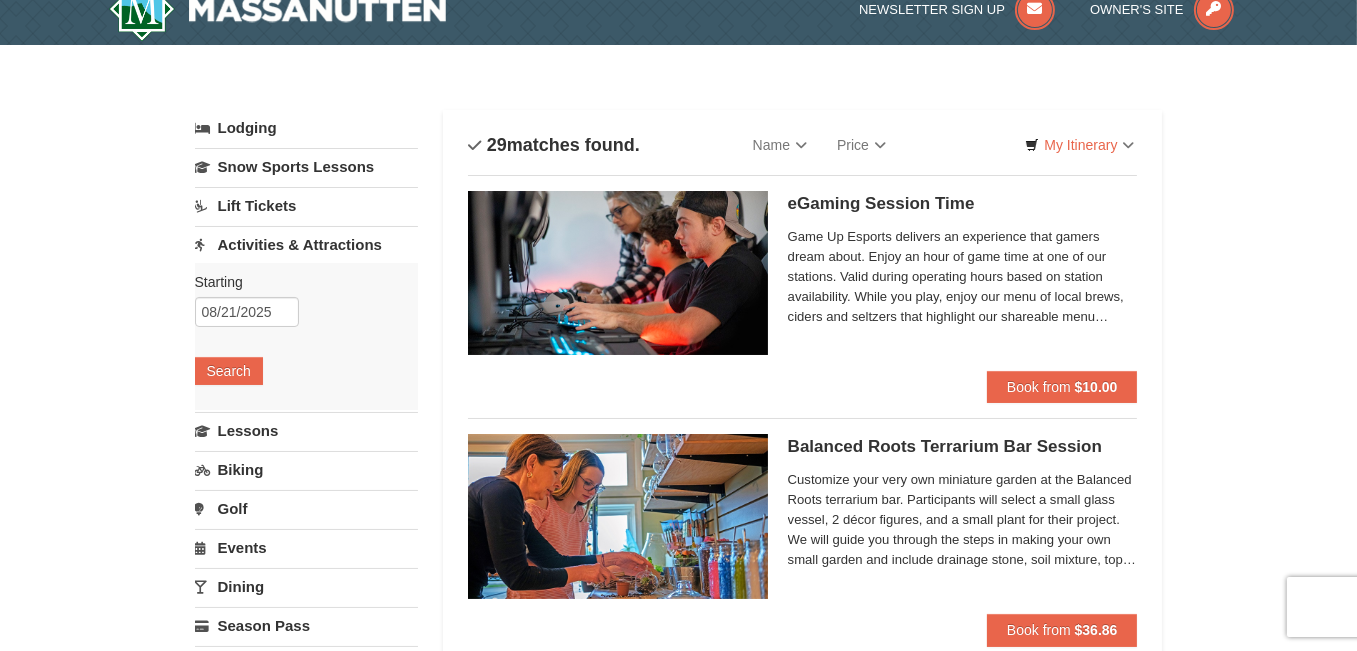 scroll, scrollTop: 25, scrollLeft: 0, axis: vertical 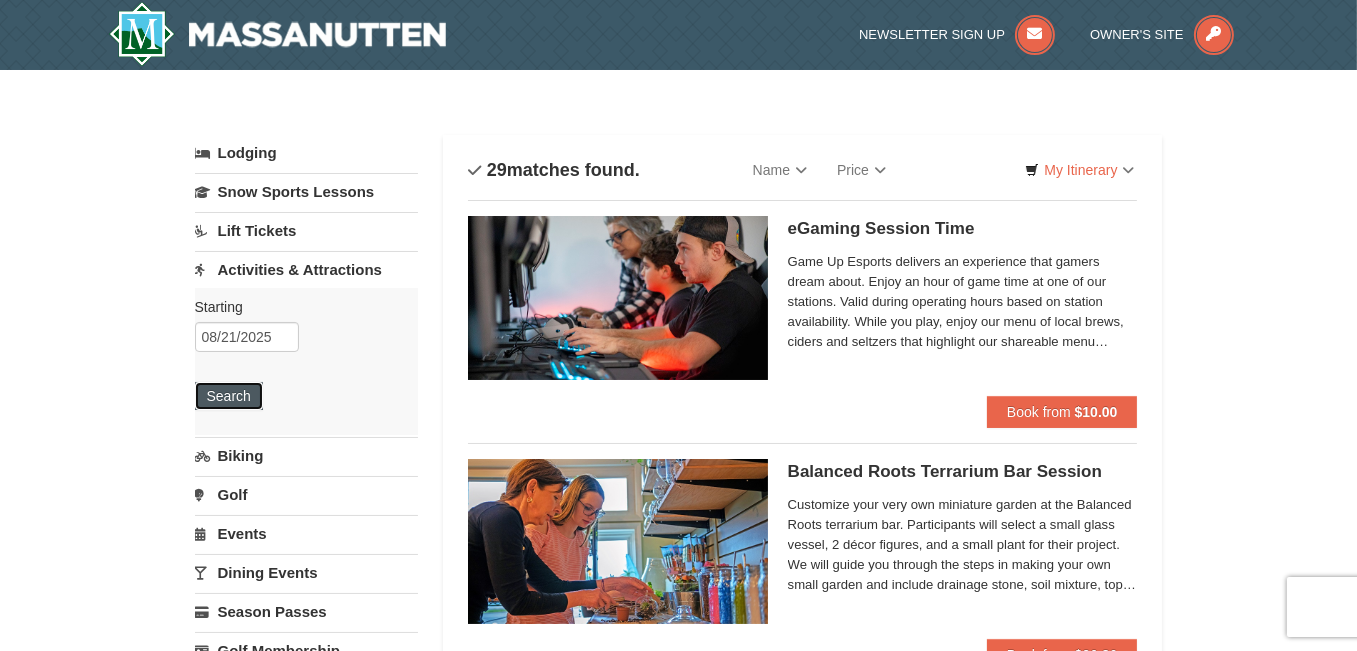 click on "Search" at bounding box center (229, 396) 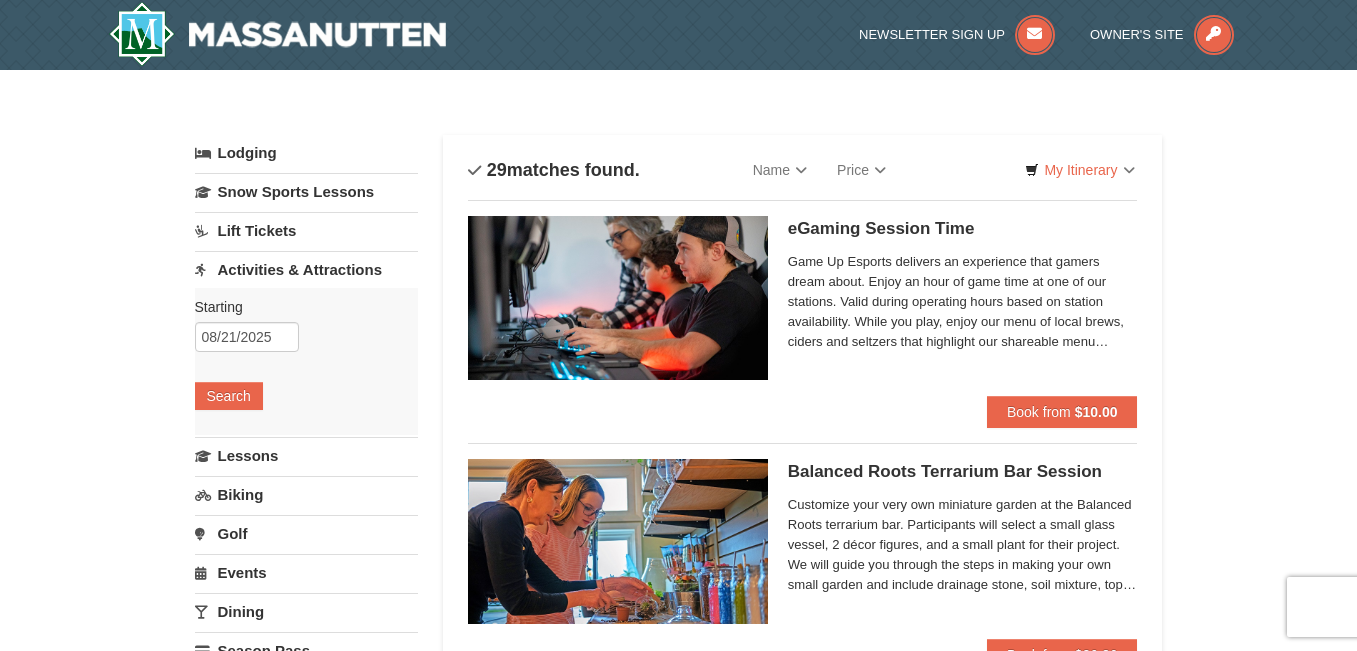 scroll, scrollTop: 0, scrollLeft: 0, axis: both 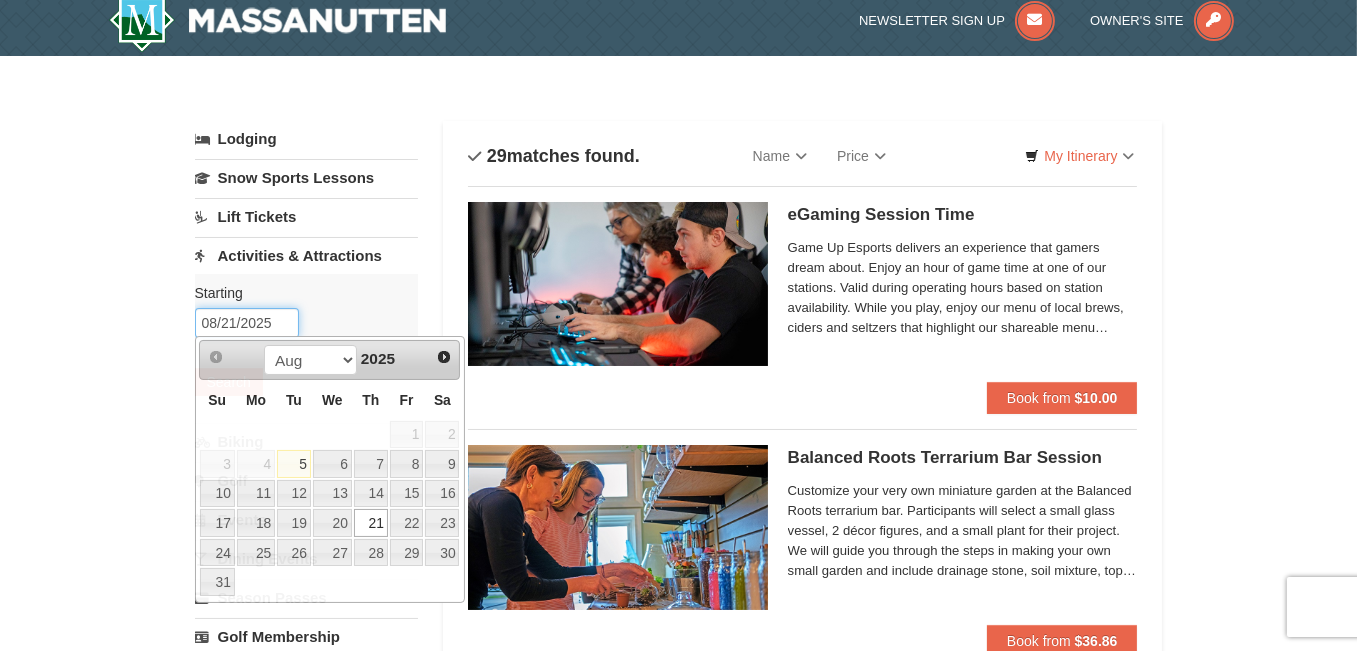 click on "08/21/2025" at bounding box center [247, 323] 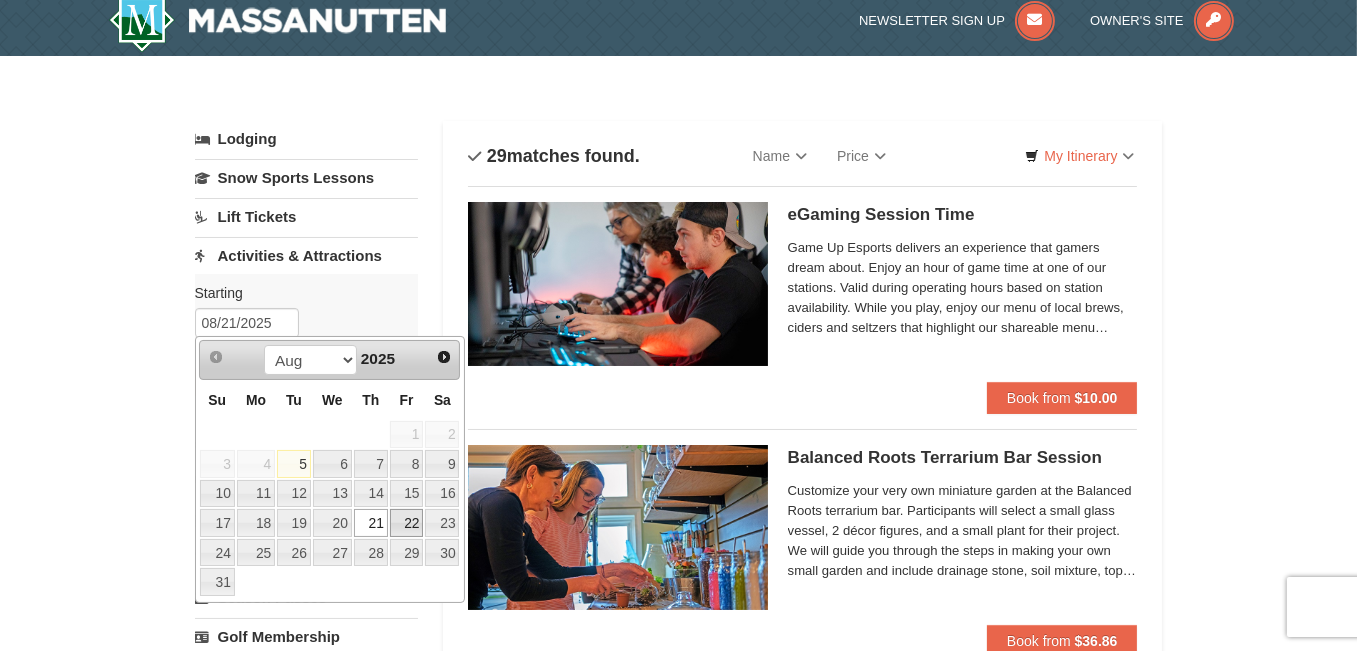 click on "22" at bounding box center [407, 523] 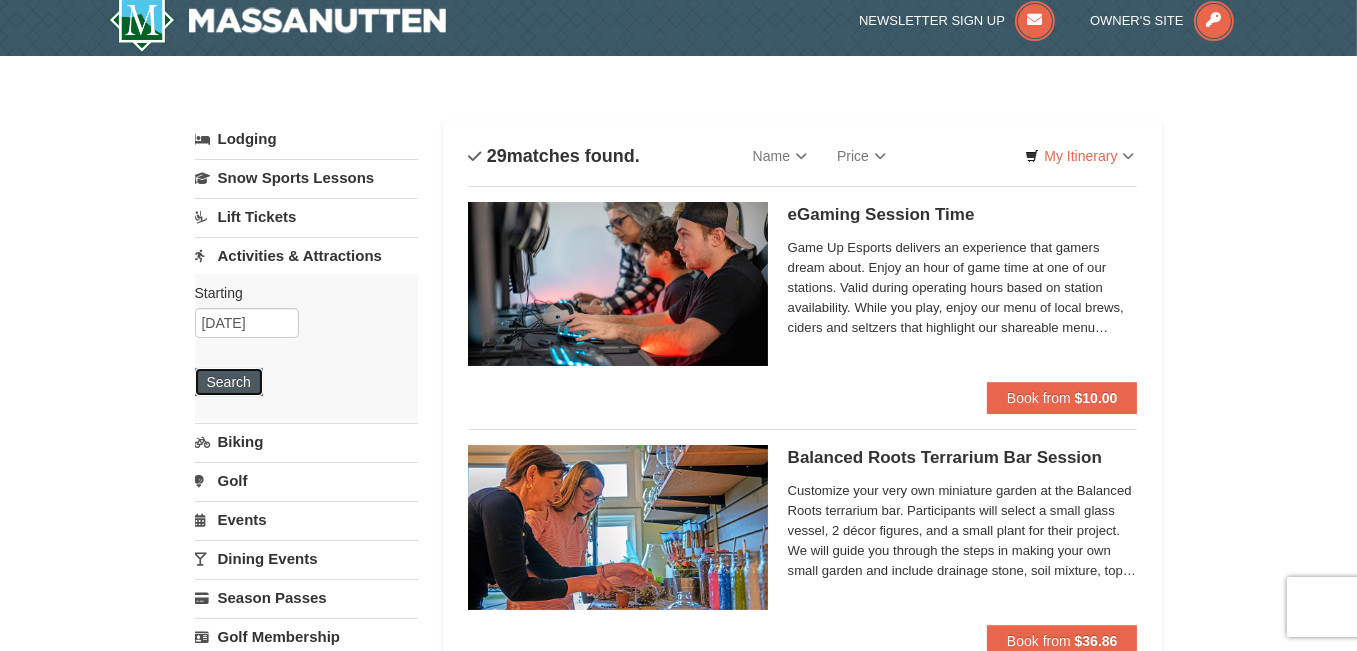 click on "Search" at bounding box center (229, 382) 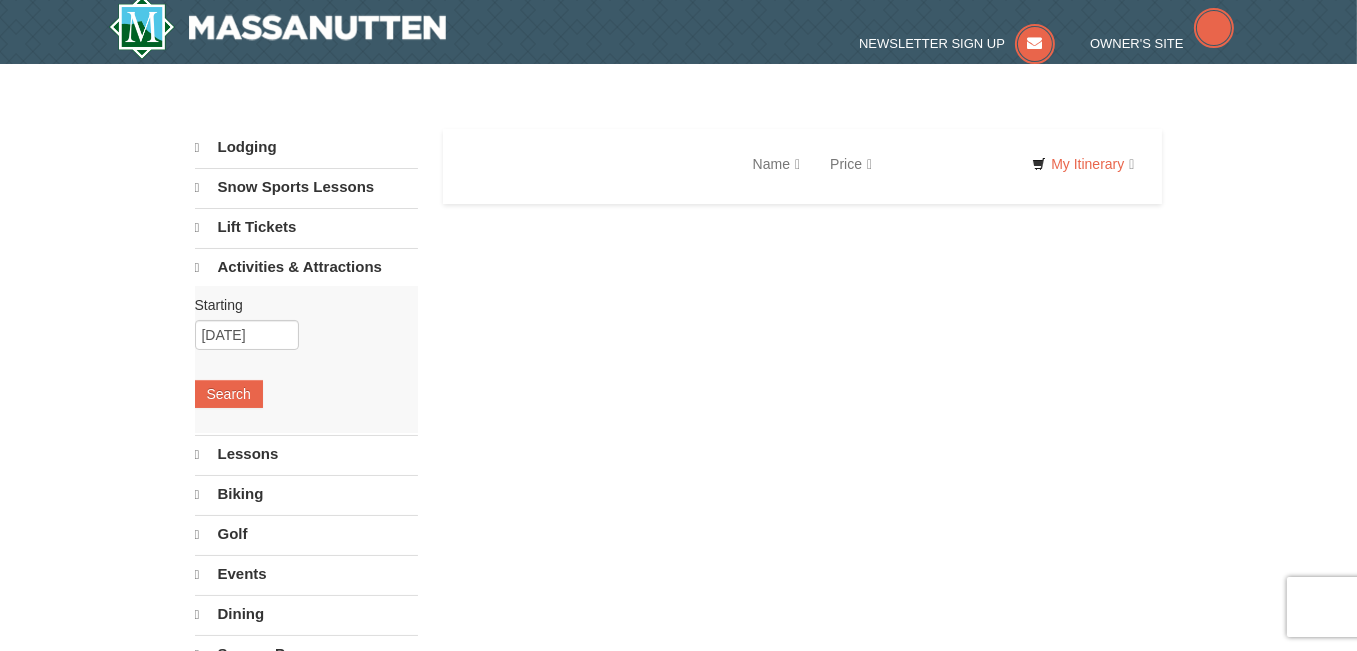 select on "8" 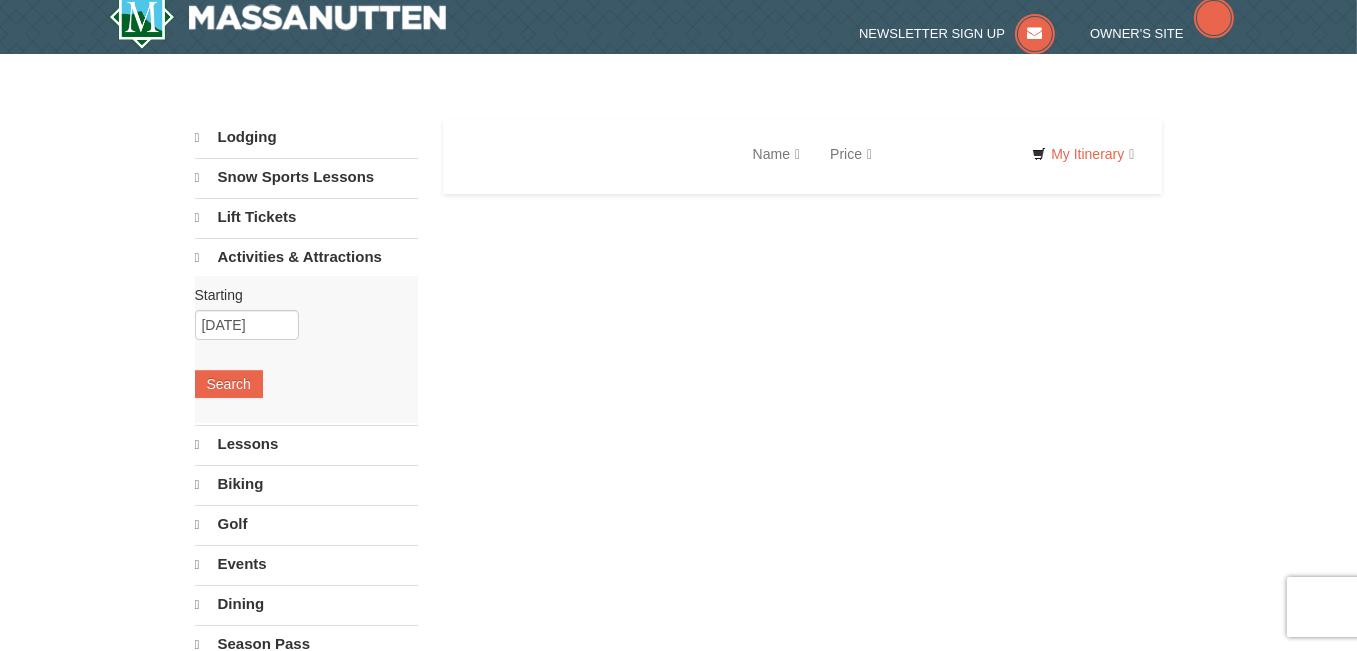scroll, scrollTop: 0, scrollLeft: 0, axis: both 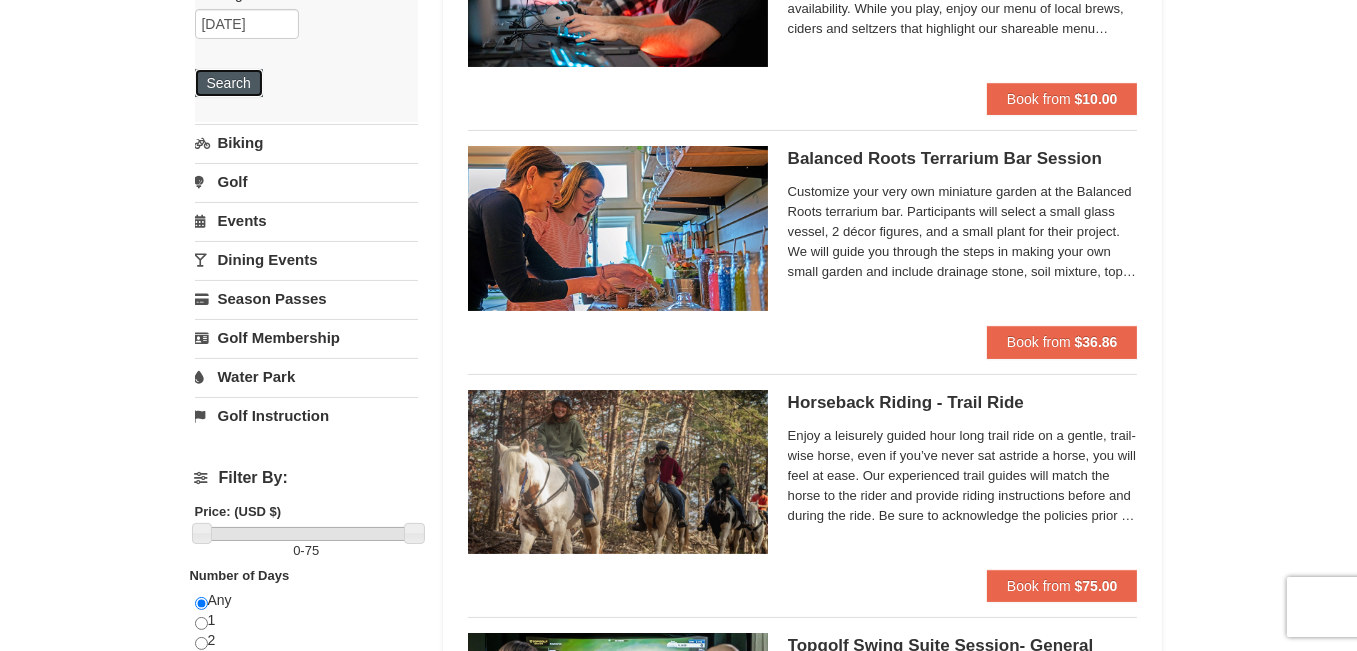 click on "Search" at bounding box center [229, 83] 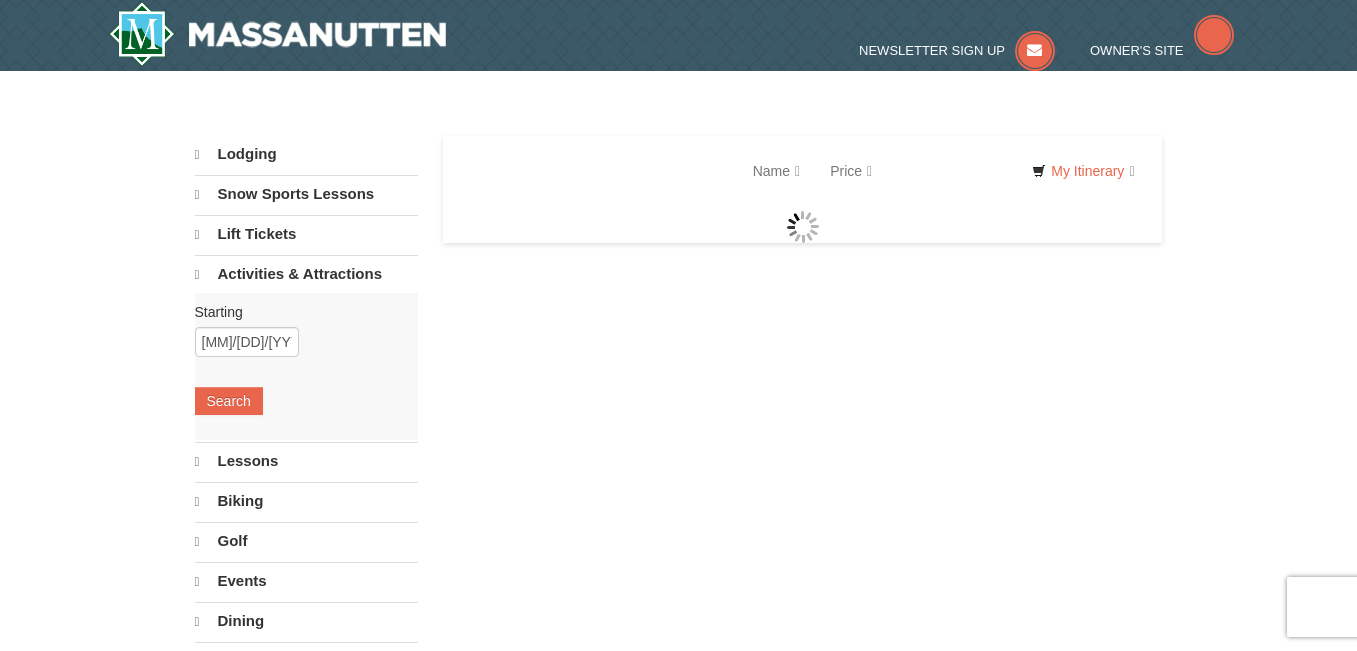 scroll, scrollTop: 0, scrollLeft: 0, axis: both 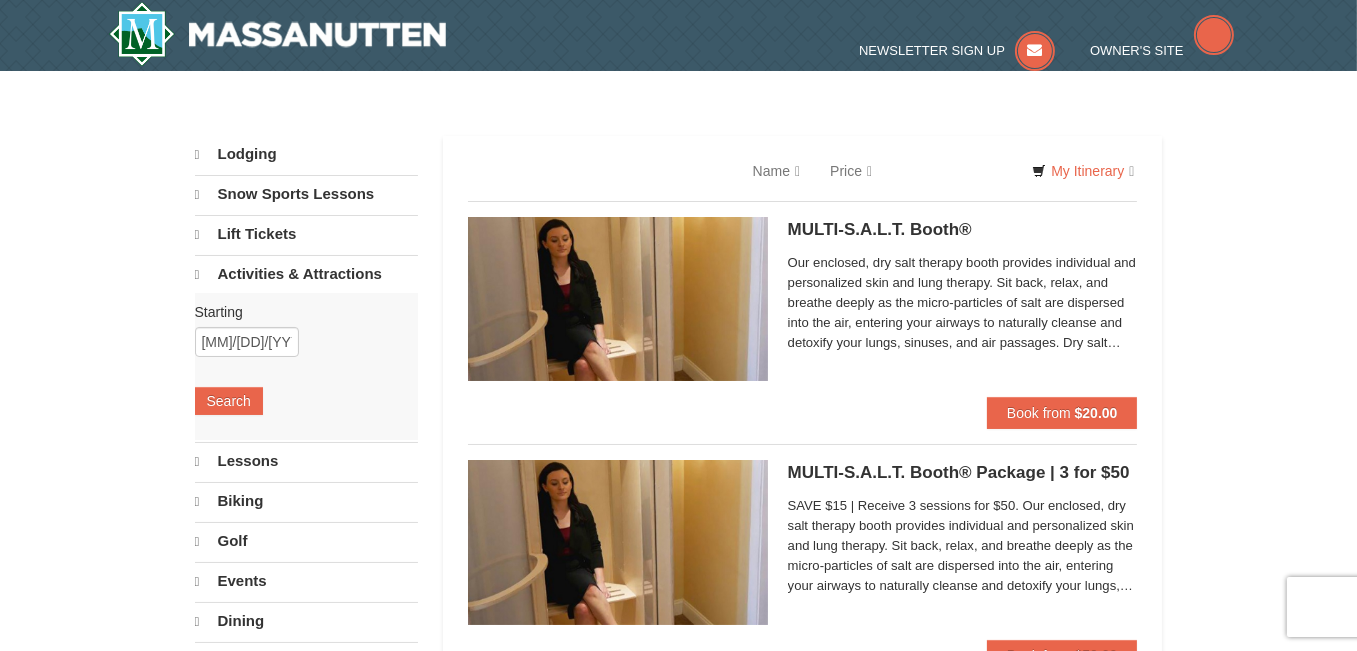 select on "8" 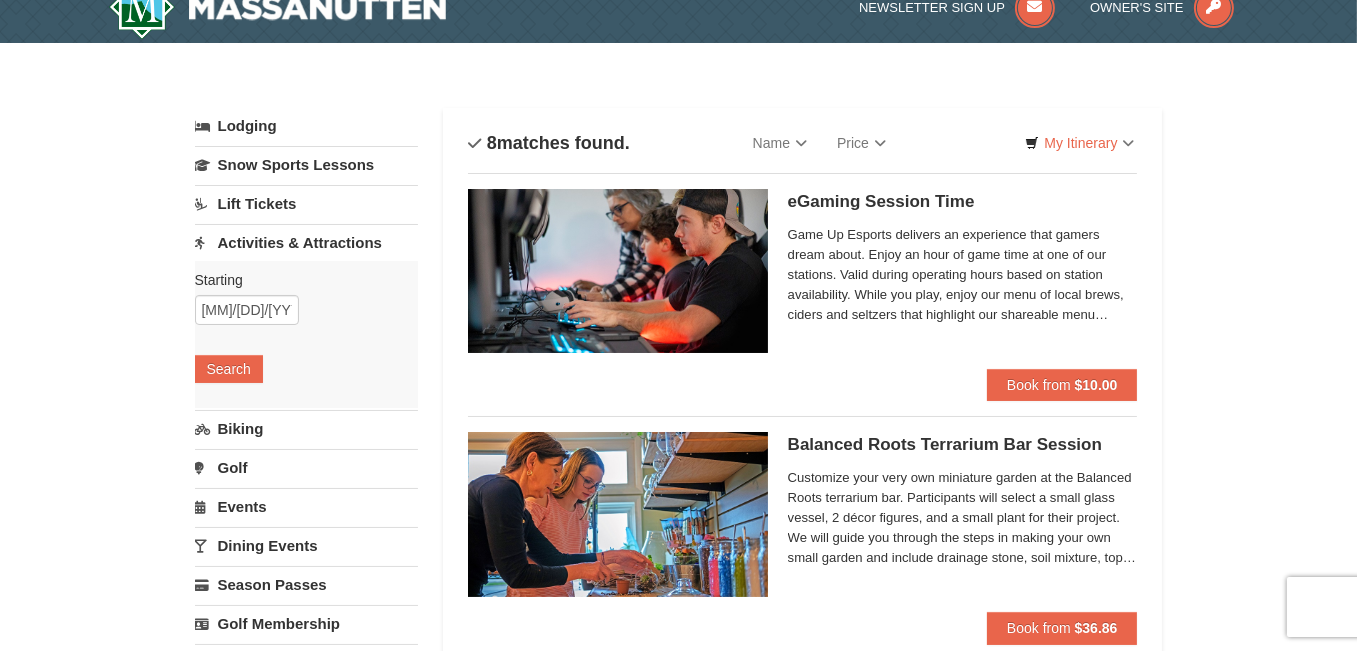 scroll, scrollTop: 21, scrollLeft: 0, axis: vertical 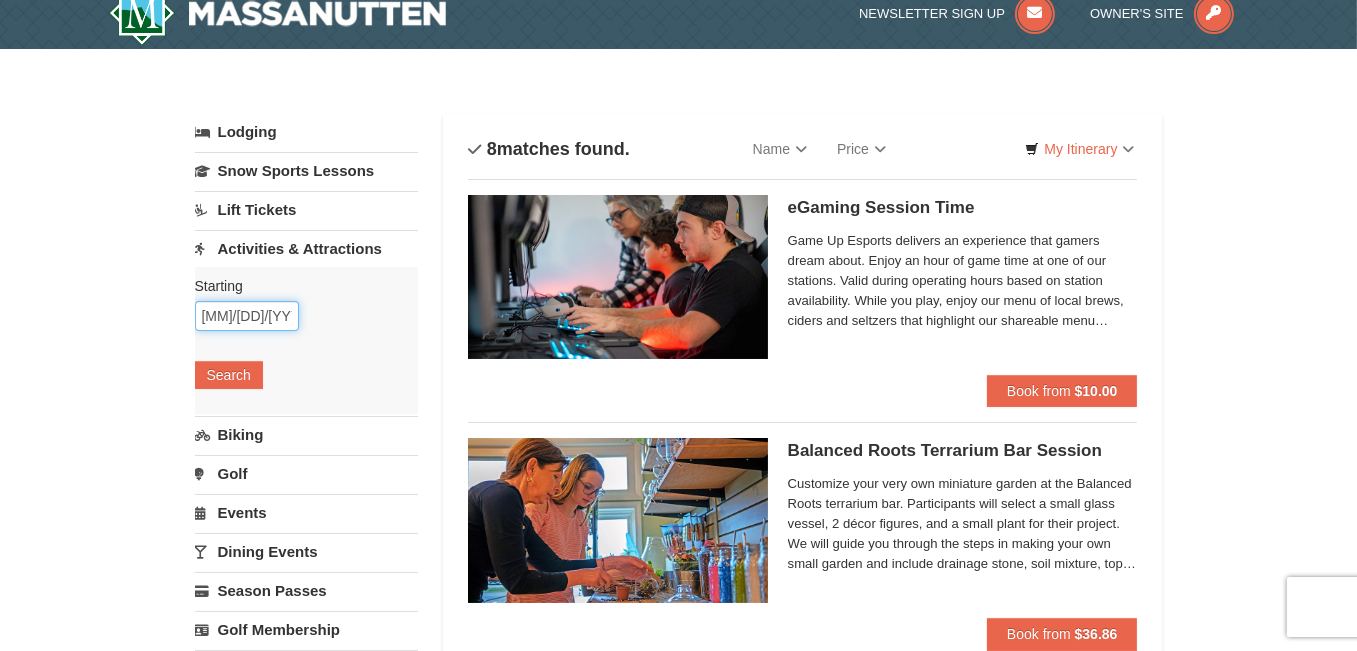 click on "08/22/2025" at bounding box center (247, 316) 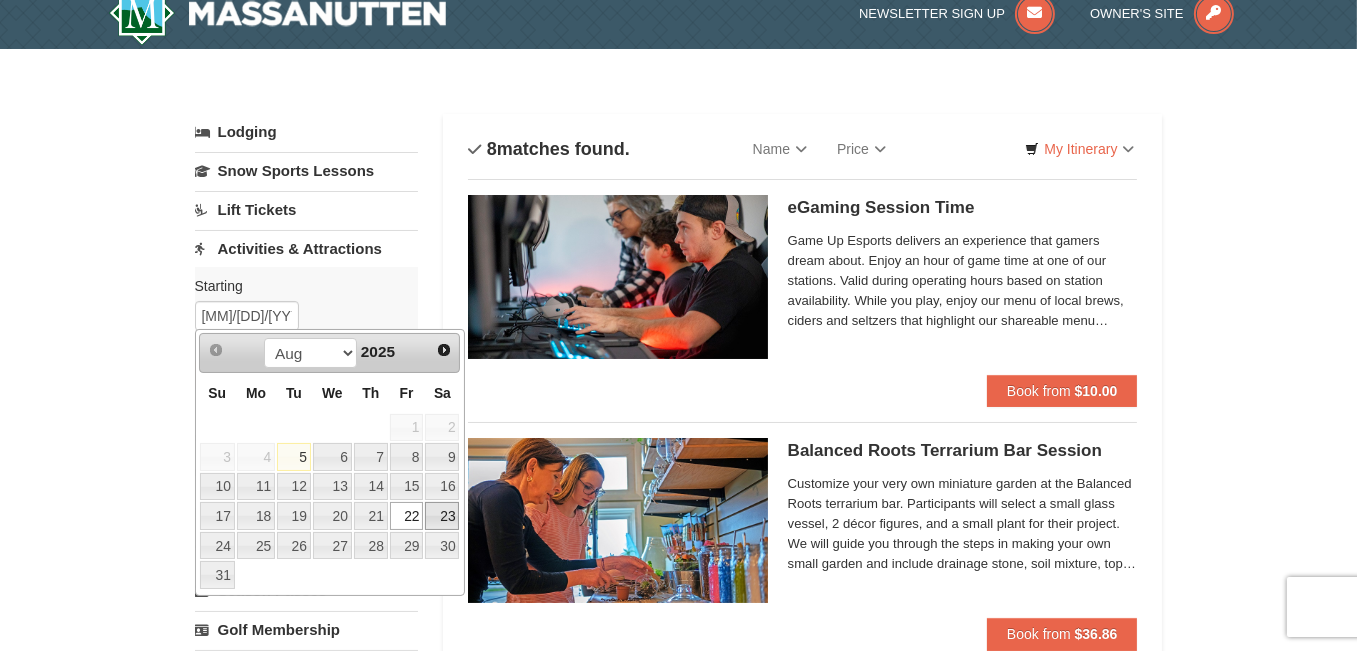 click on "23" at bounding box center [442, 516] 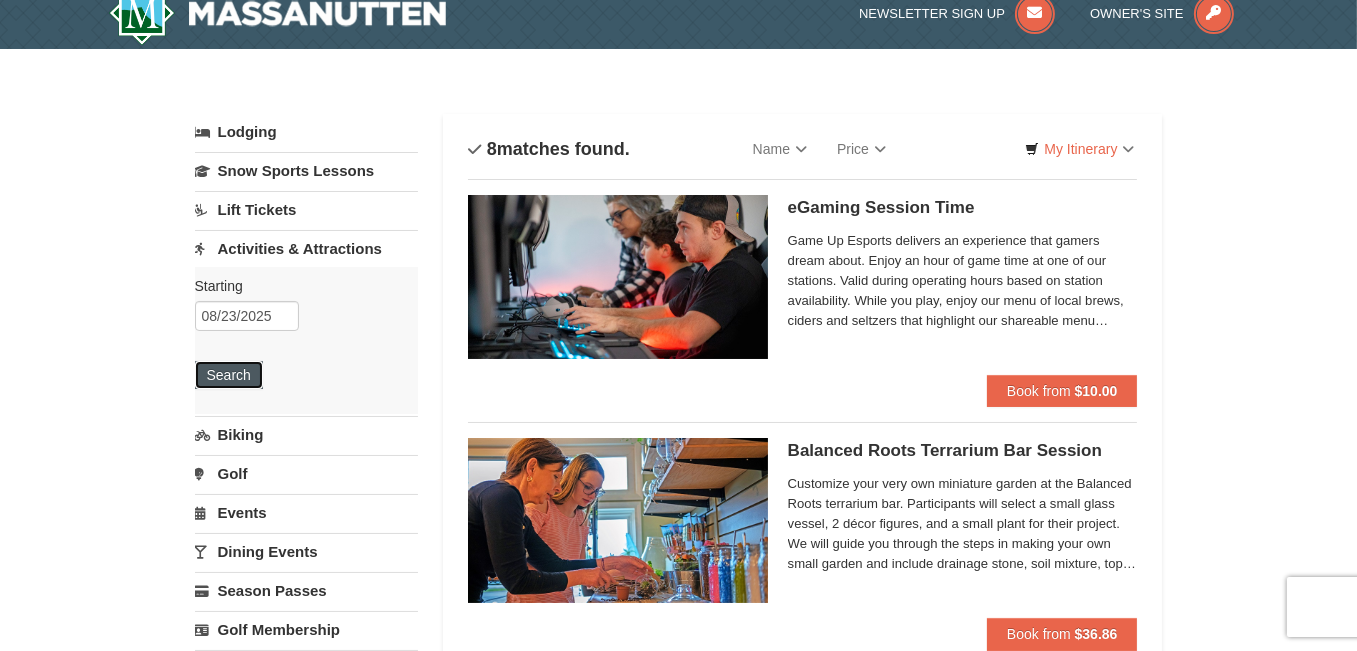 click on "Search" at bounding box center [229, 375] 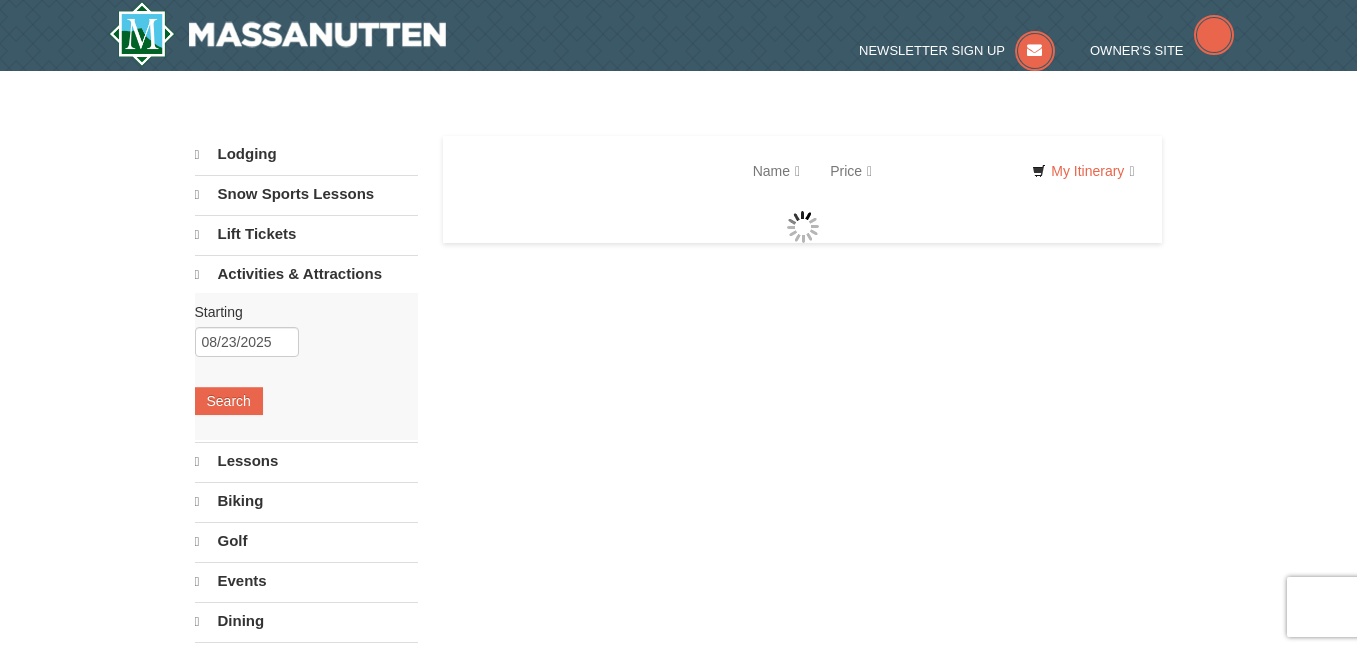 scroll, scrollTop: 0, scrollLeft: 0, axis: both 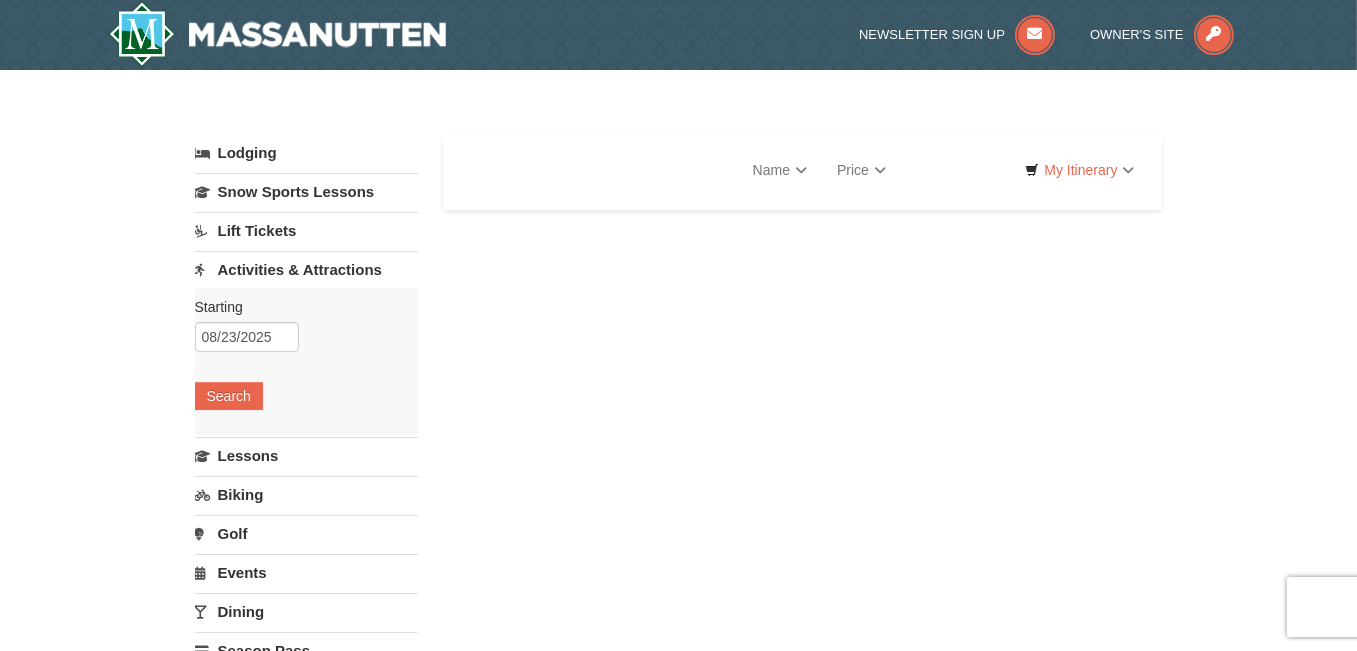 select on "8" 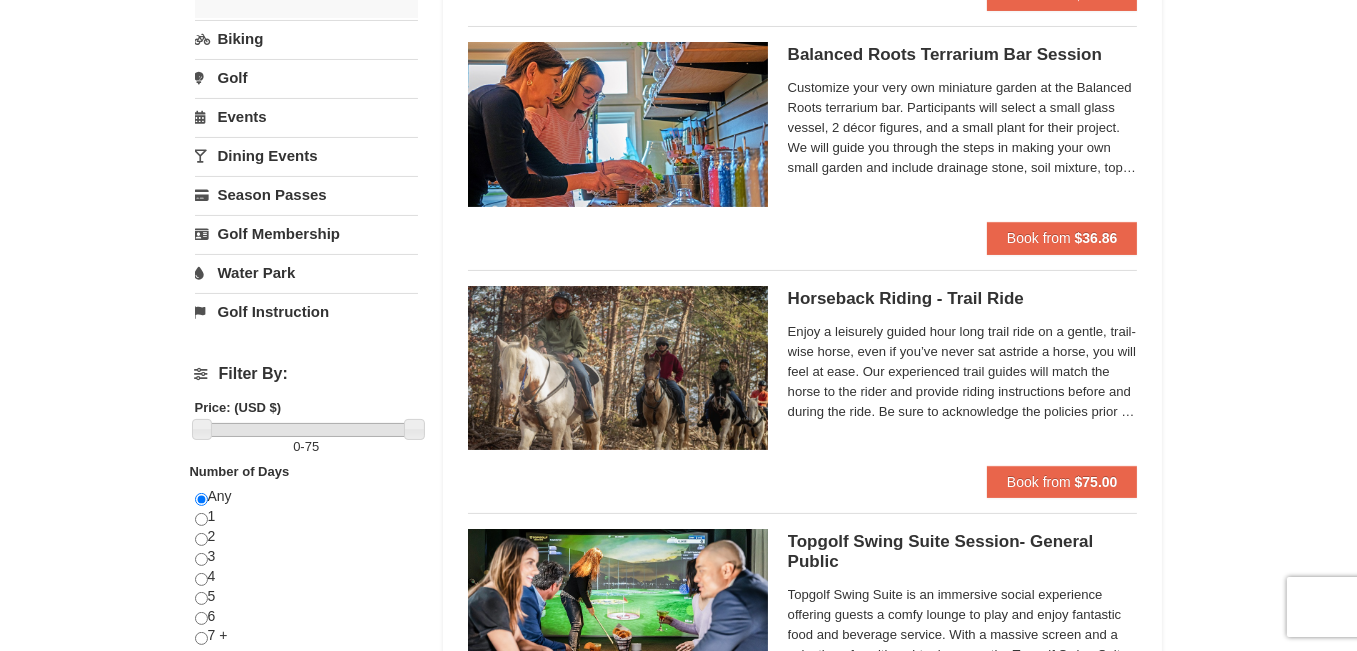 scroll, scrollTop: 419, scrollLeft: 0, axis: vertical 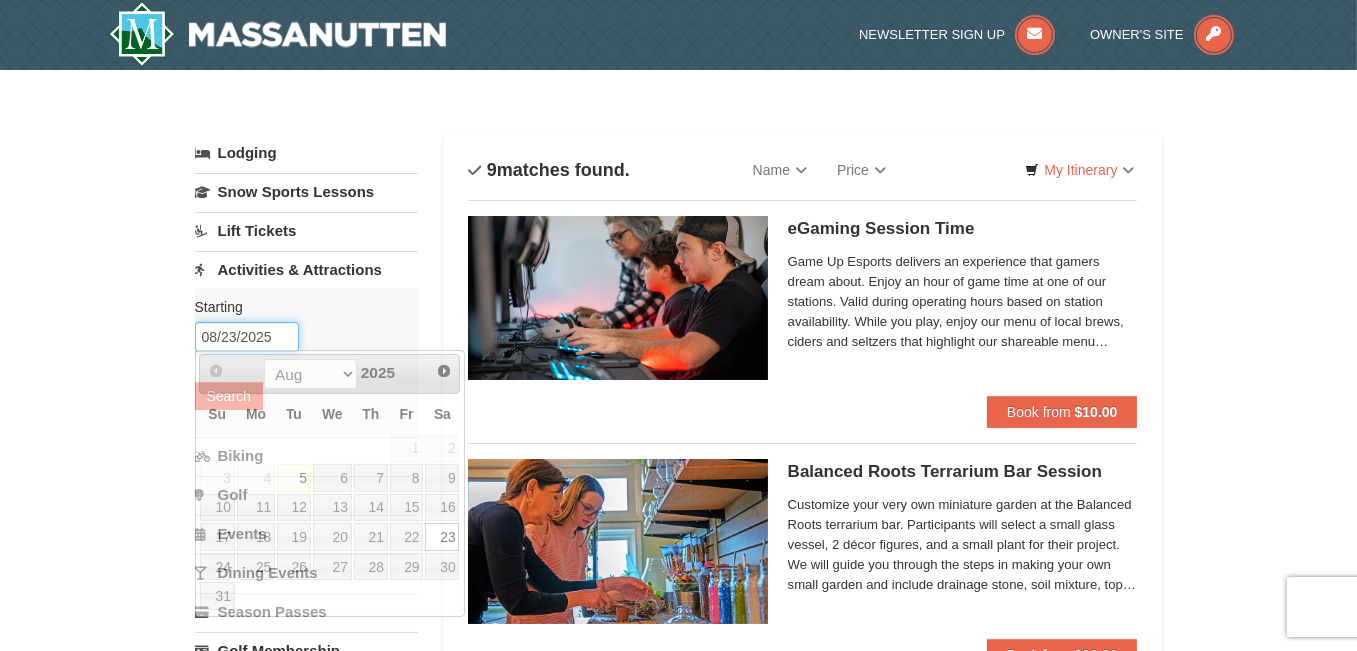 click on "08/23/2025" at bounding box center (247, 337) 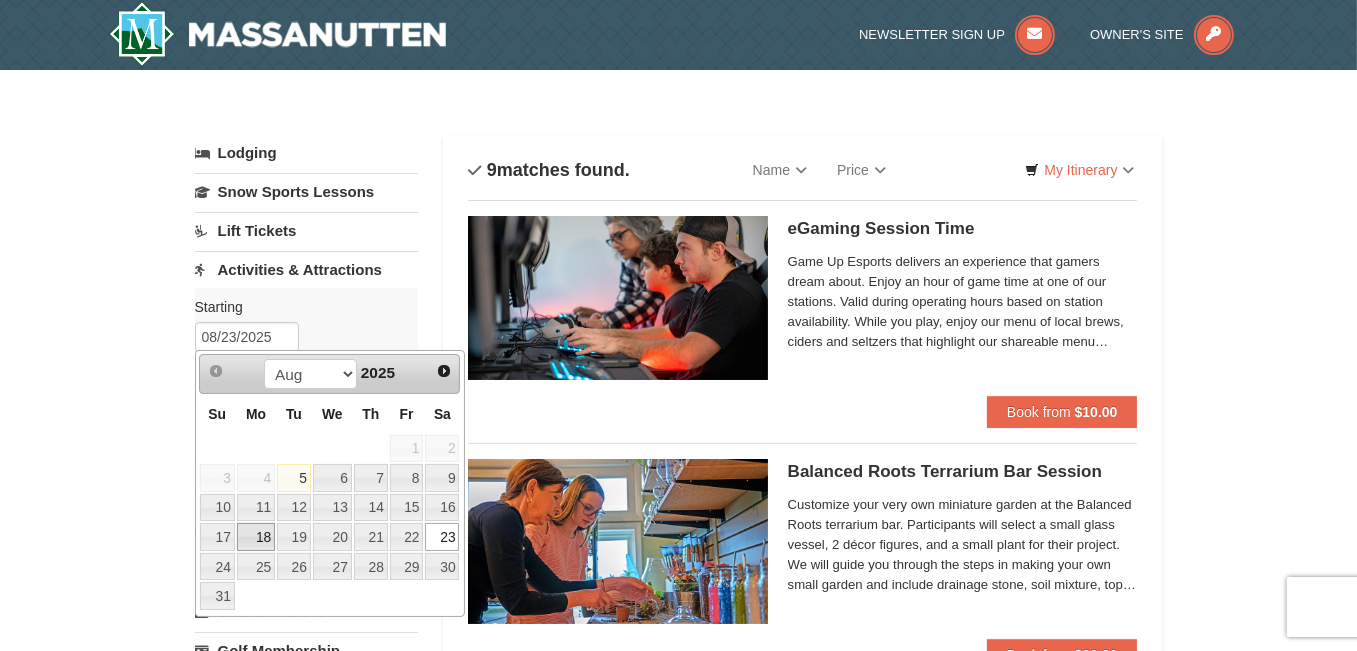 click on "18" at bounding box center (256, 537) 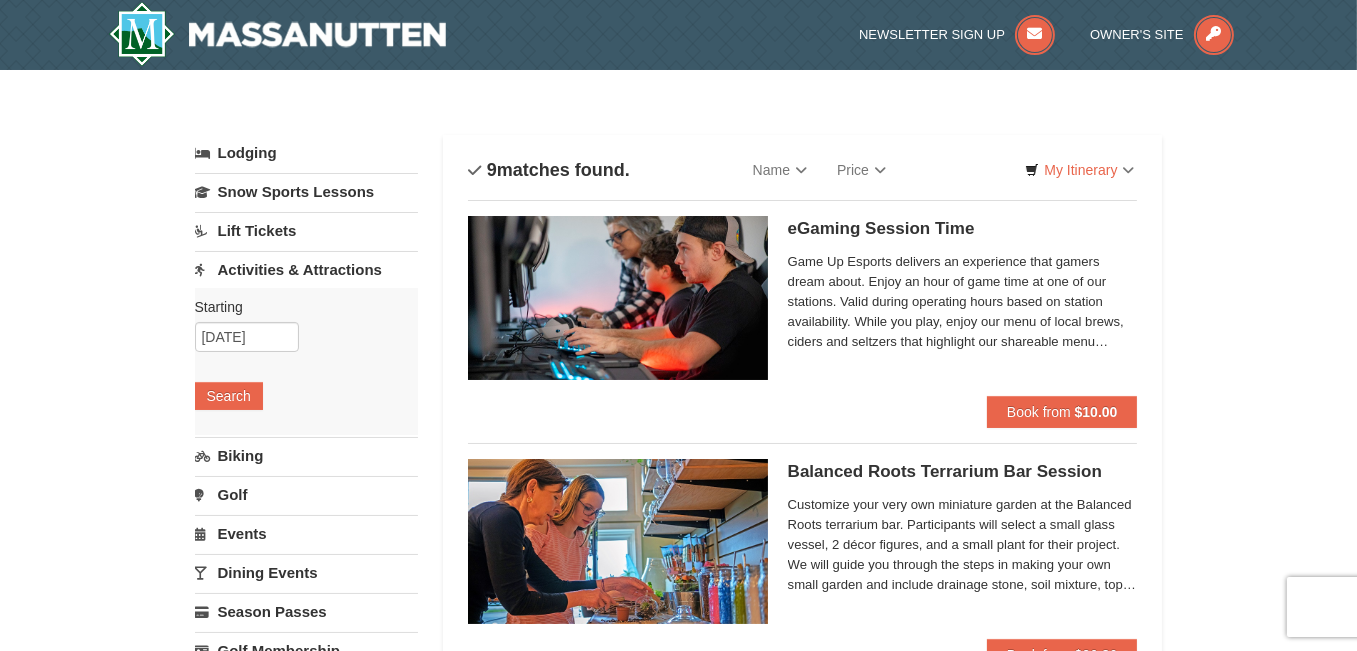 click on "Starting Please format dates MM/DD/YYYY Please format dates MM/DD/YYYY
08/18/2025
Search" at bounding box center (306, 361) 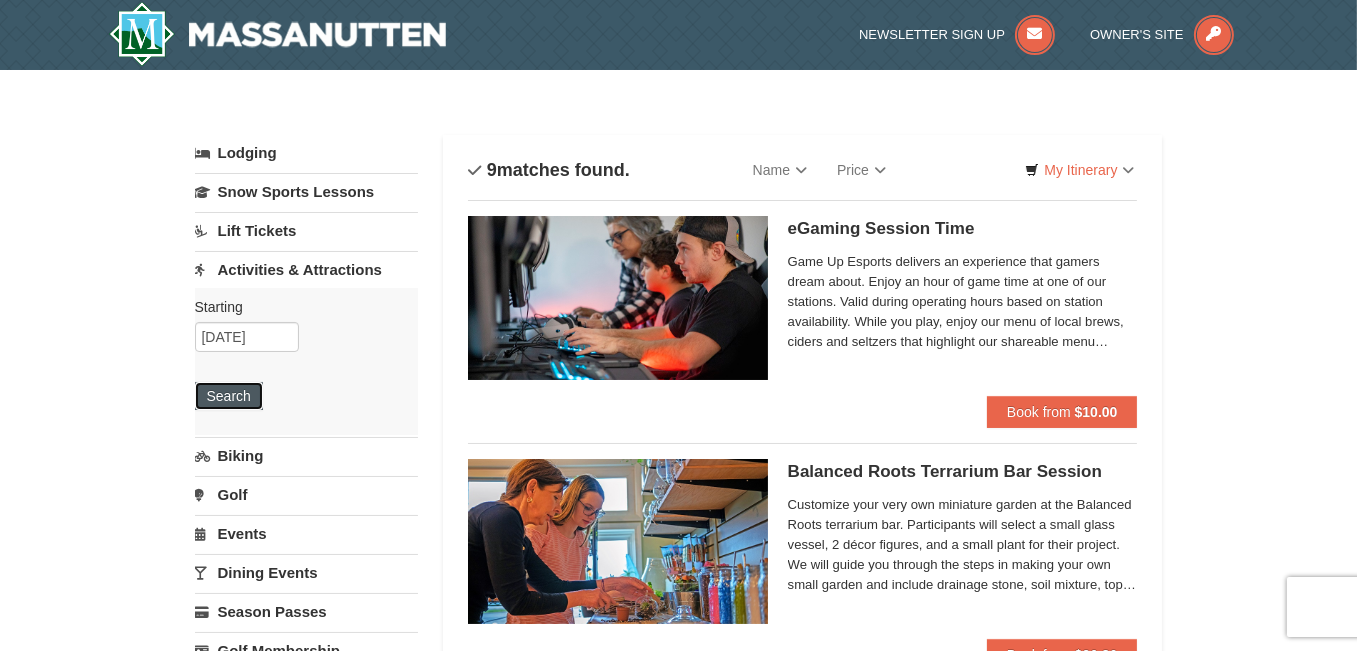 click on "Search" at bounding box center [229, 396] 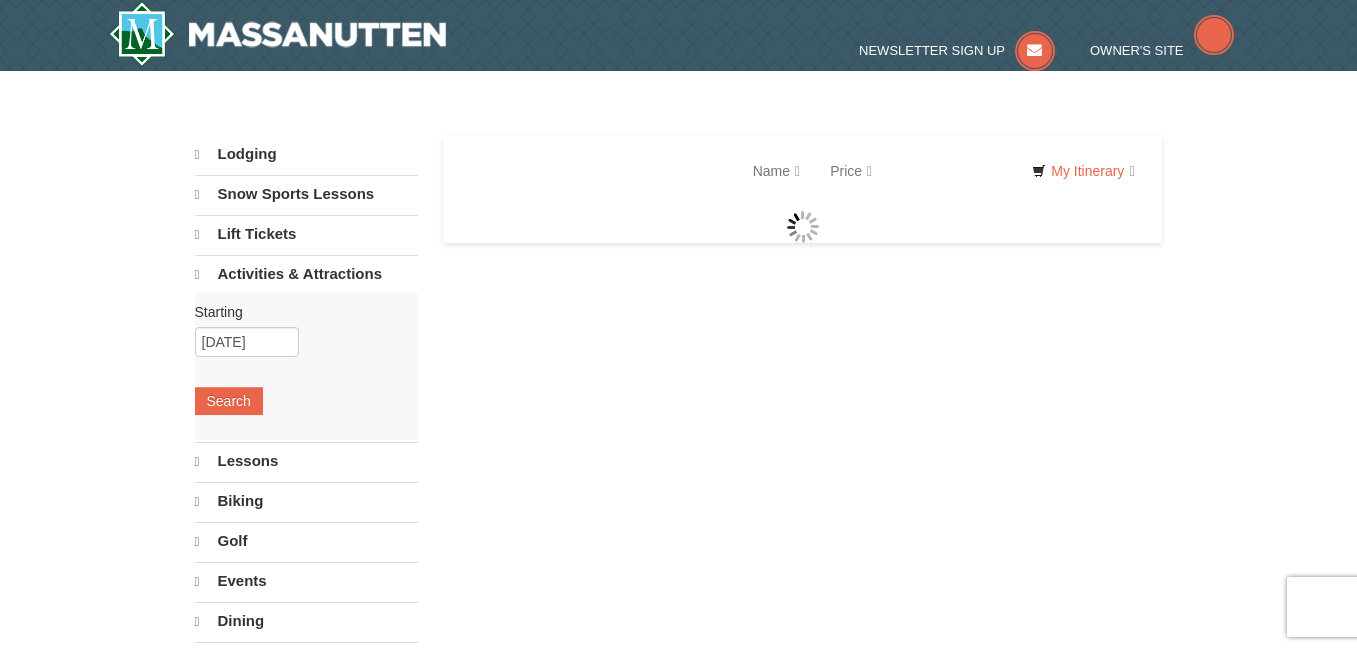 scroll, scrollTop: 0, scrollLeft: 0, axis: both 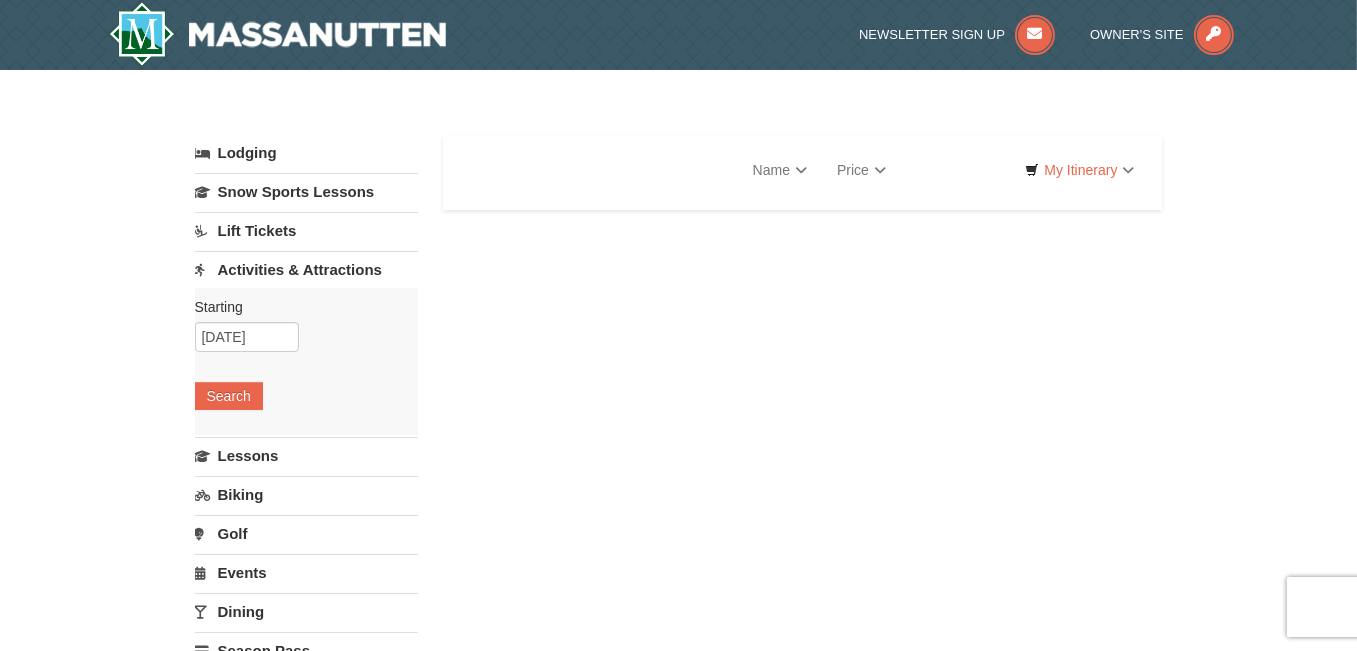 select on "8" 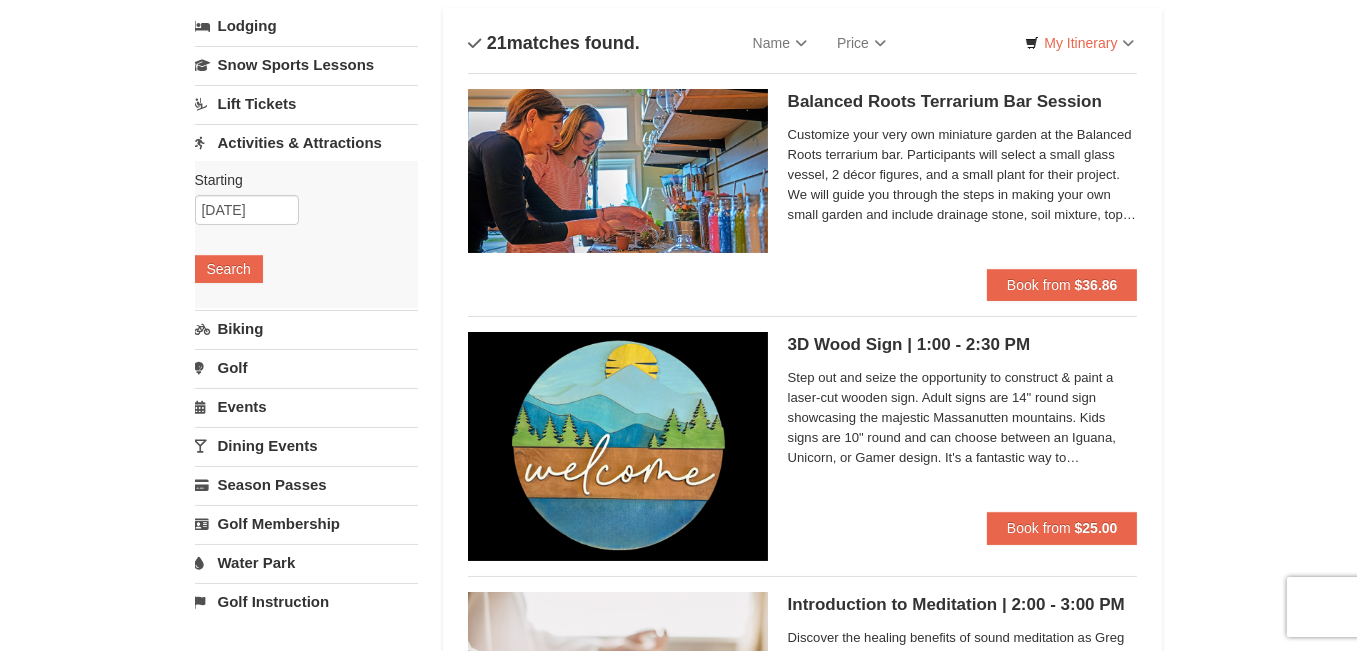 scroll, scrollTop: 260, scrollLeft: 0, axis: vertical 